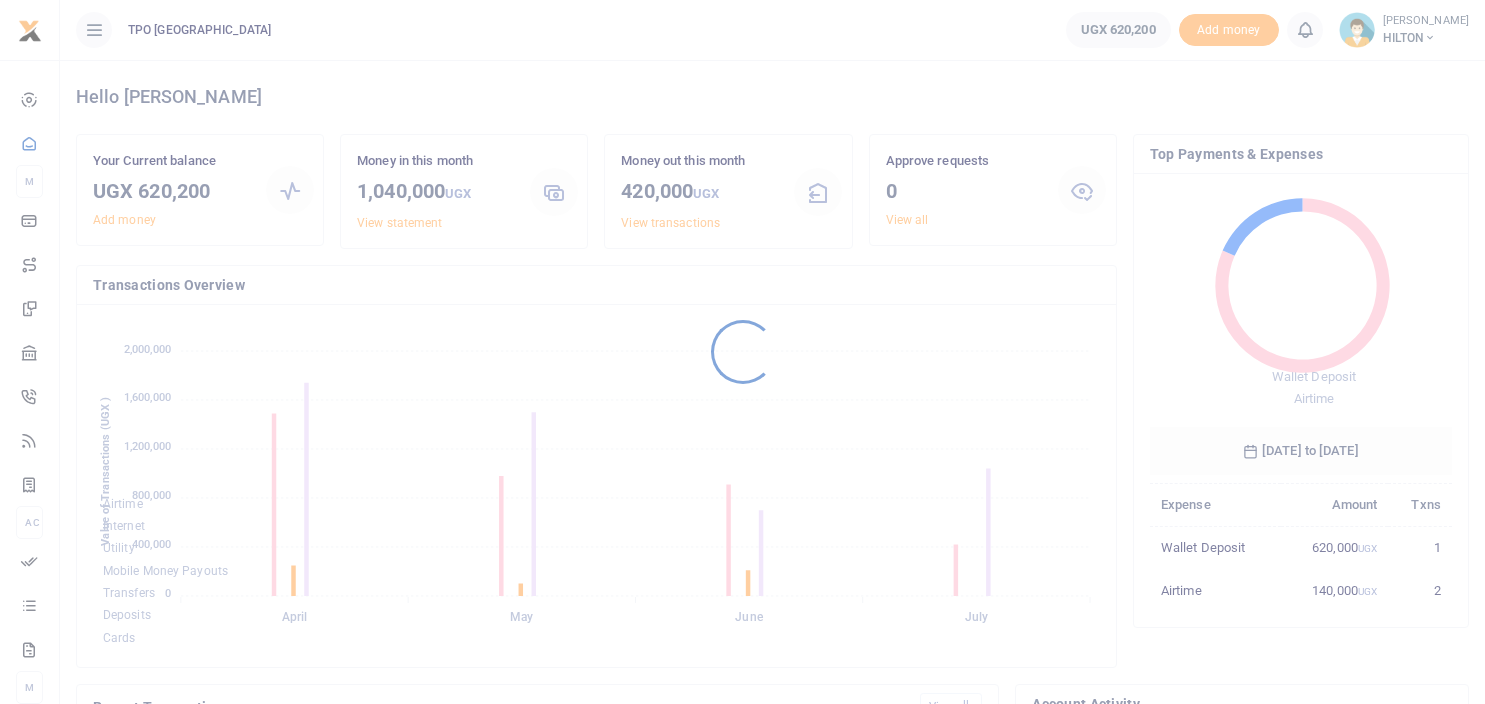 scroll, scrollTop: 0, scrollLeft: 0, axis: both 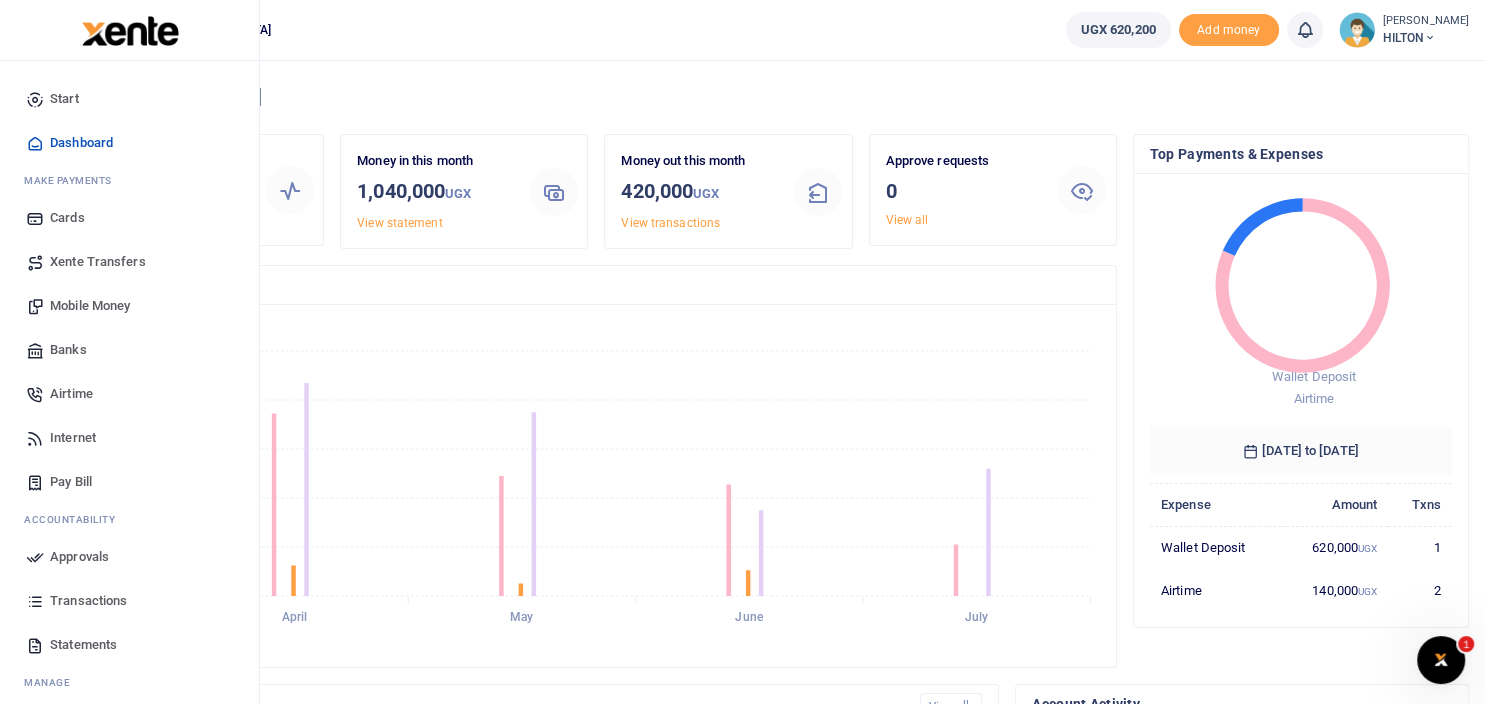 click on "Statements" at bounding box center (83, 645) 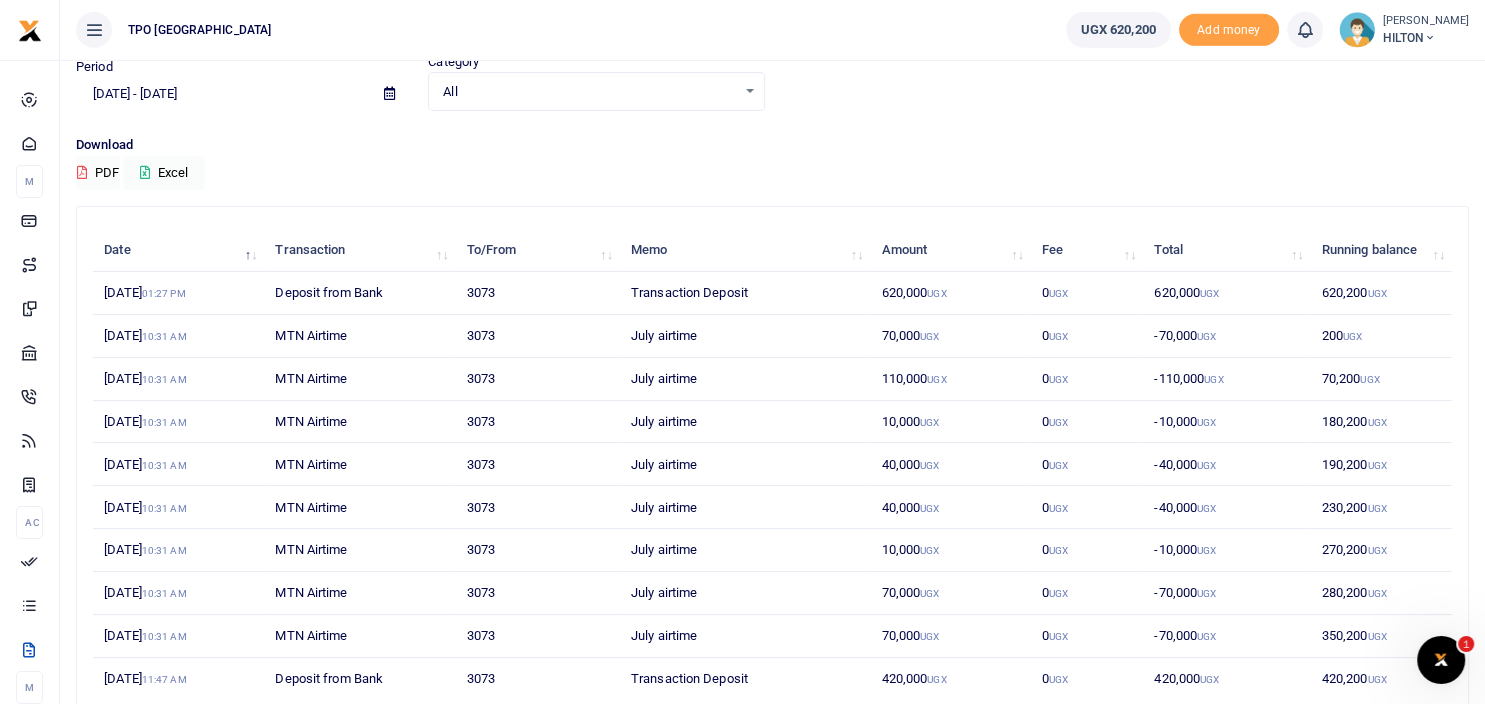 scroll, scrollTop: 0, scrollLeft: 0, axis: both 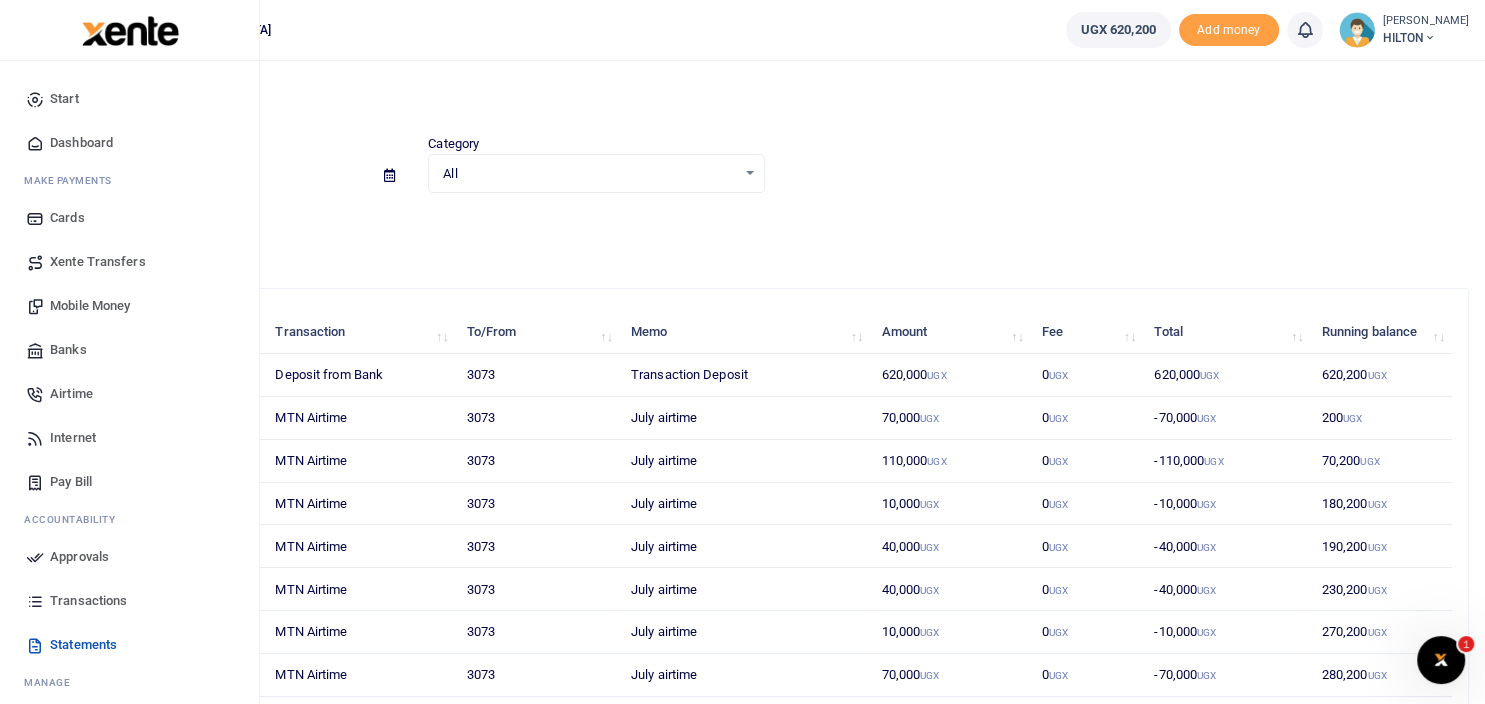 click on "Dashboard" at bounding box center [81, 143] 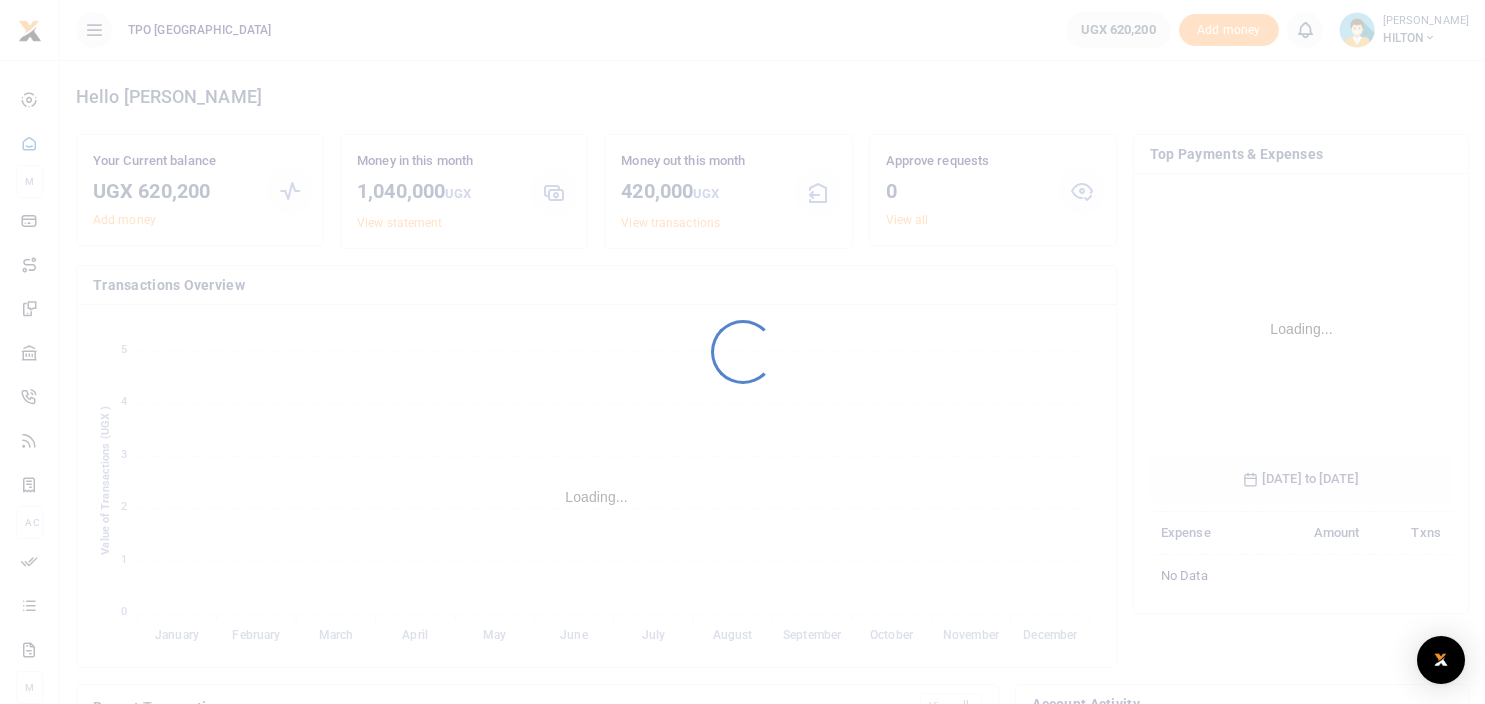 scroll, scrollTop: 0, scrollLeft: 0, axis: both 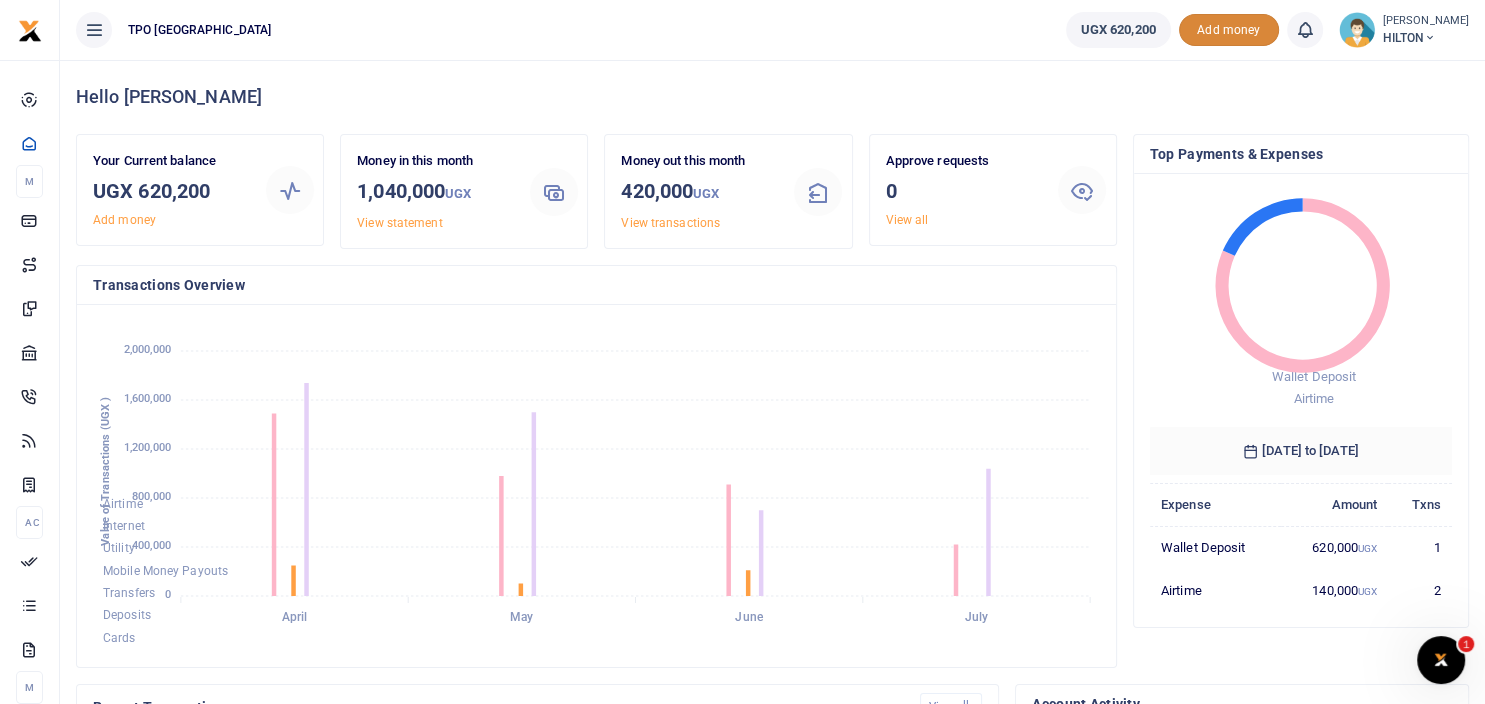 click on "Add money" at bounding box center [1229, 30] 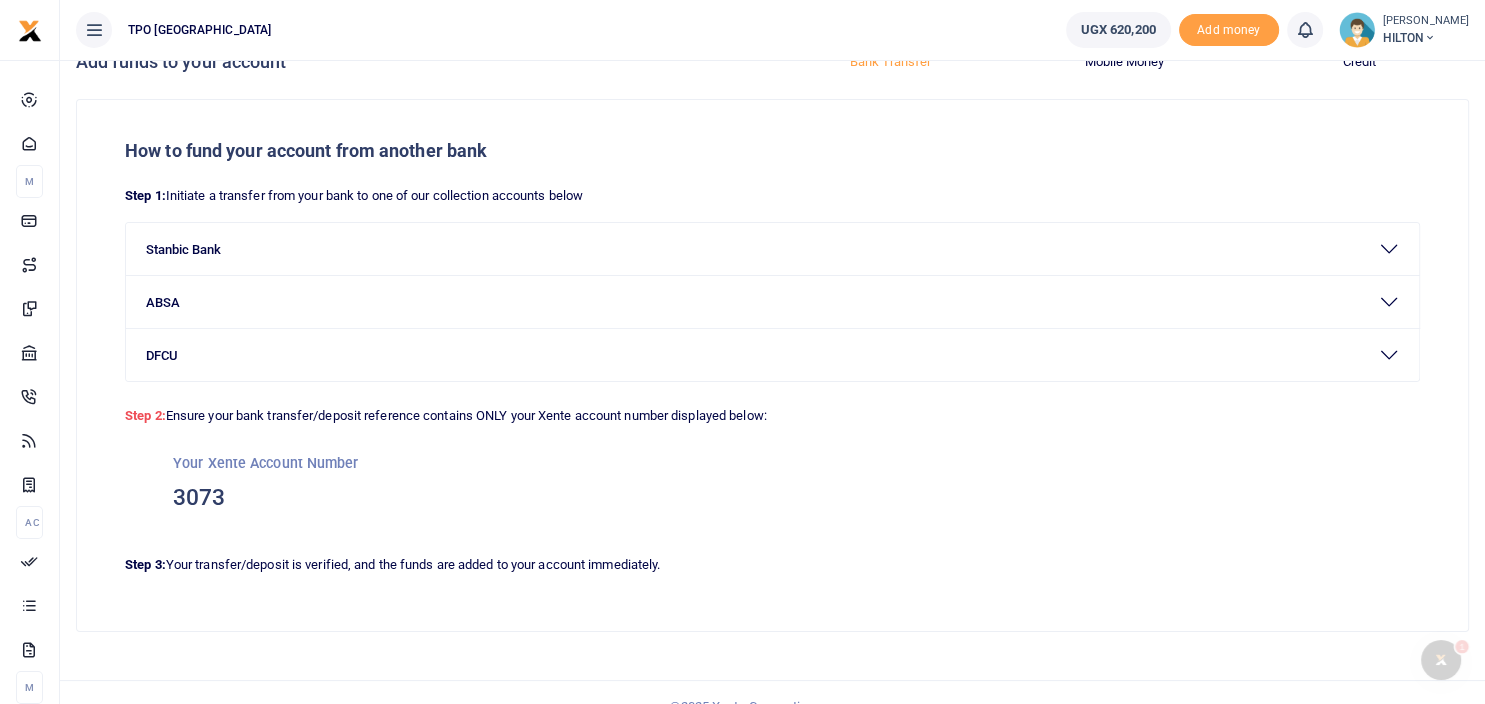 scroll, scrollTop: 62, scrollLeft: 0, axis: vertical 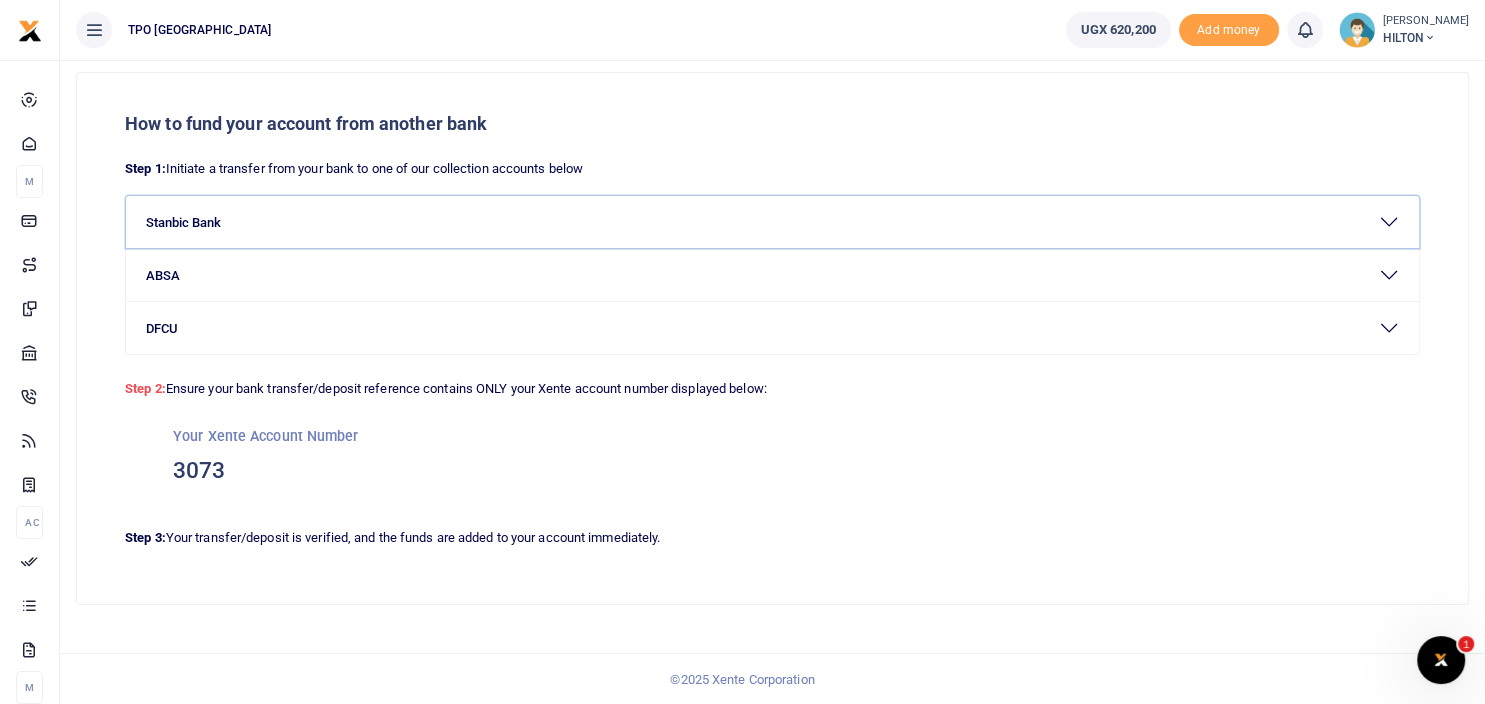 click on "Stanbic Bank" at bounding box center (772, 222) 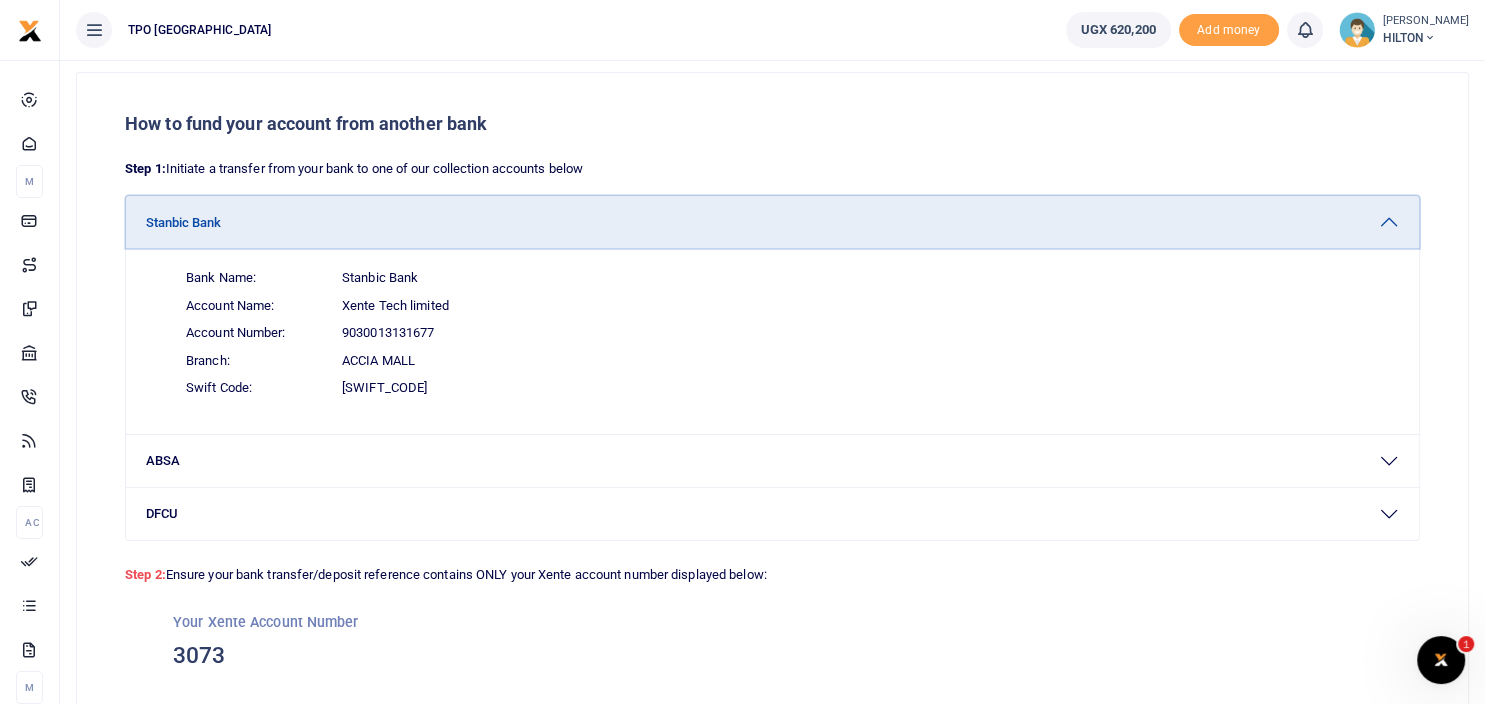 click on "Stanbic Bank" at bounding box center (772, 222) 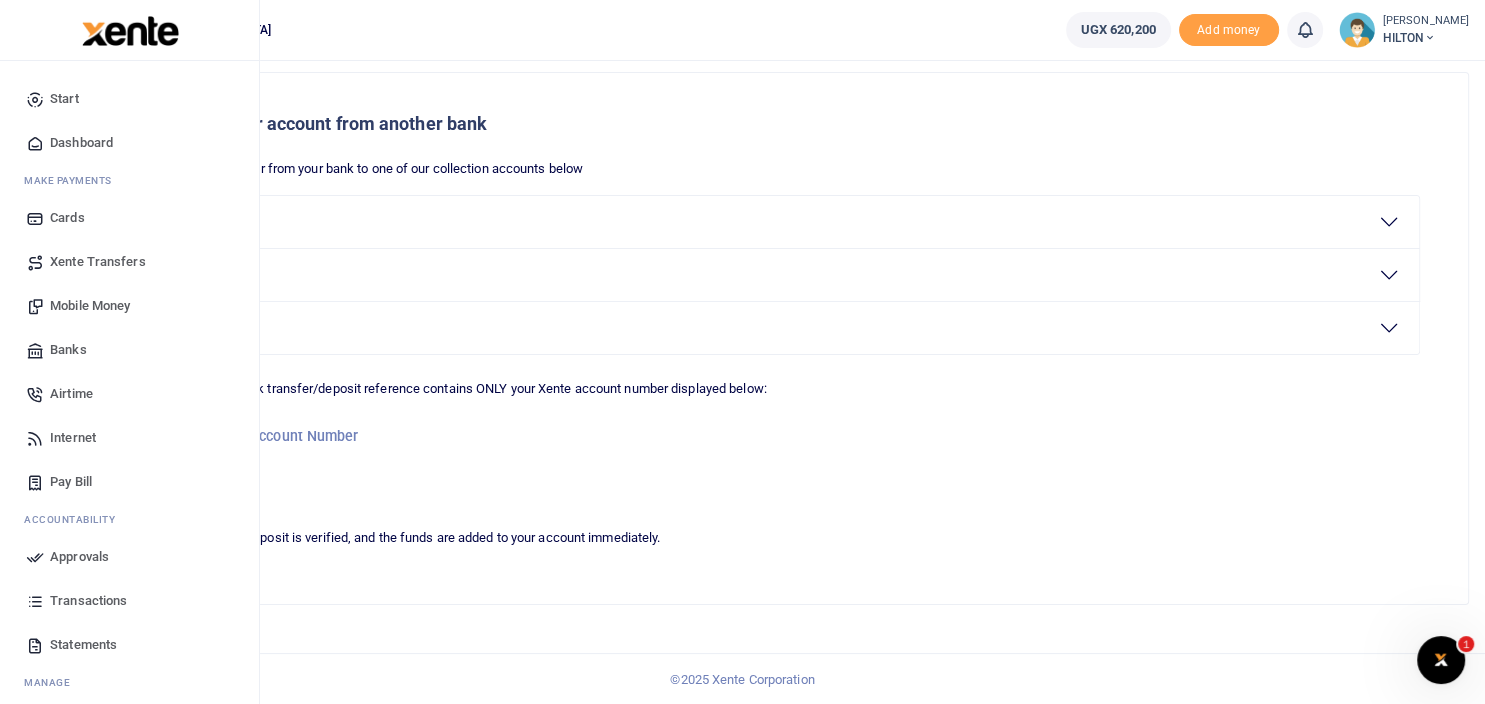 click on "Airtime" at bounding box center [71, 394] 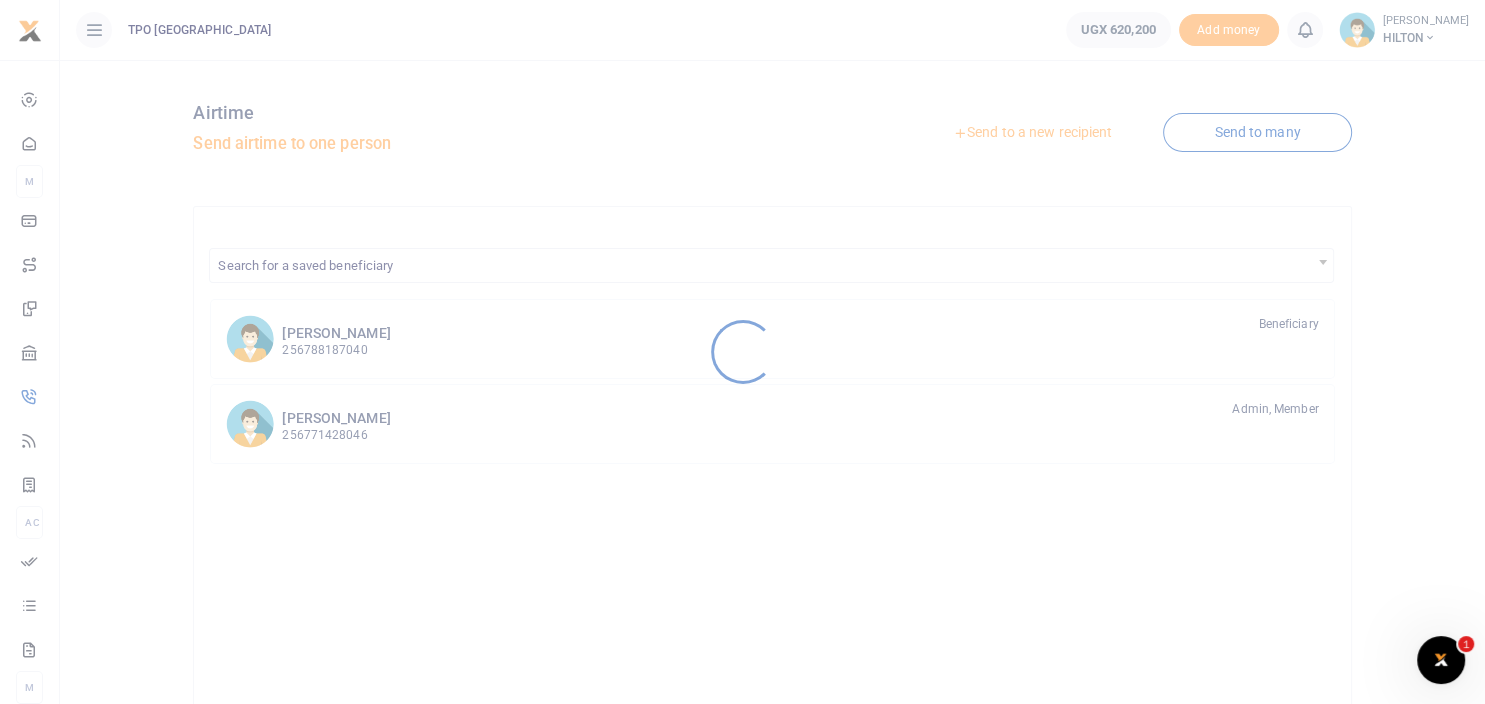scroll, scrollTop: 0, scrollLeft: 0, axis: both 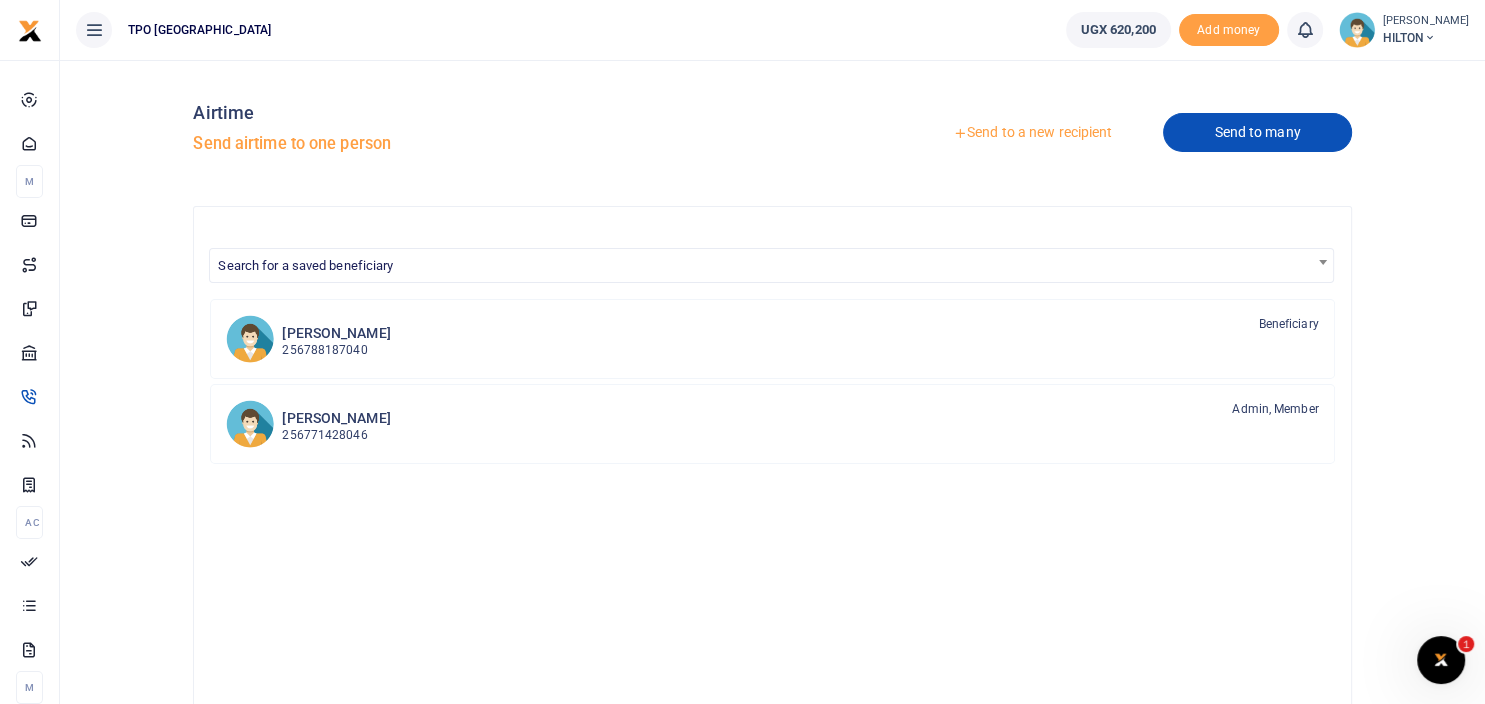 click on "Send to many" at bounding box center (1257, 132) 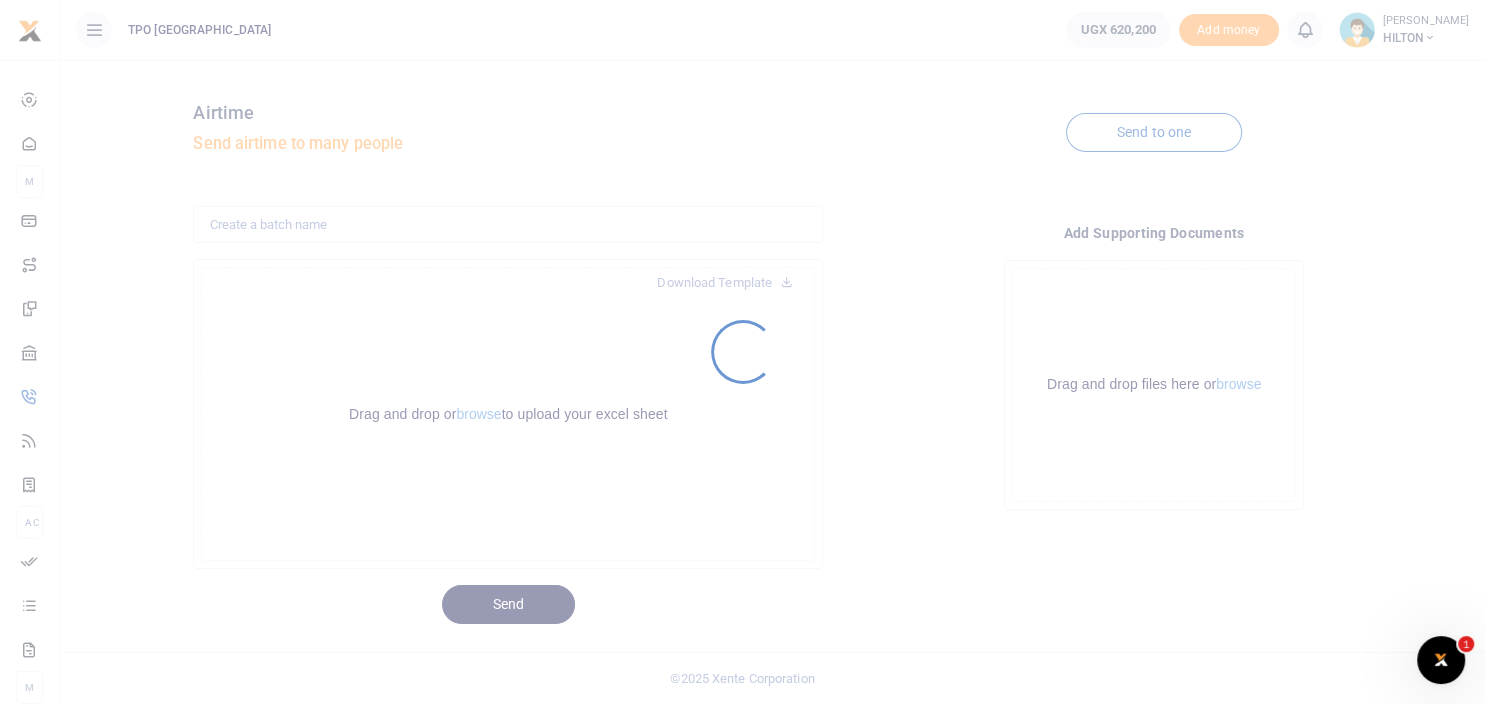scroll, scrollTop: 0, scrollLeft: 0, axis: both 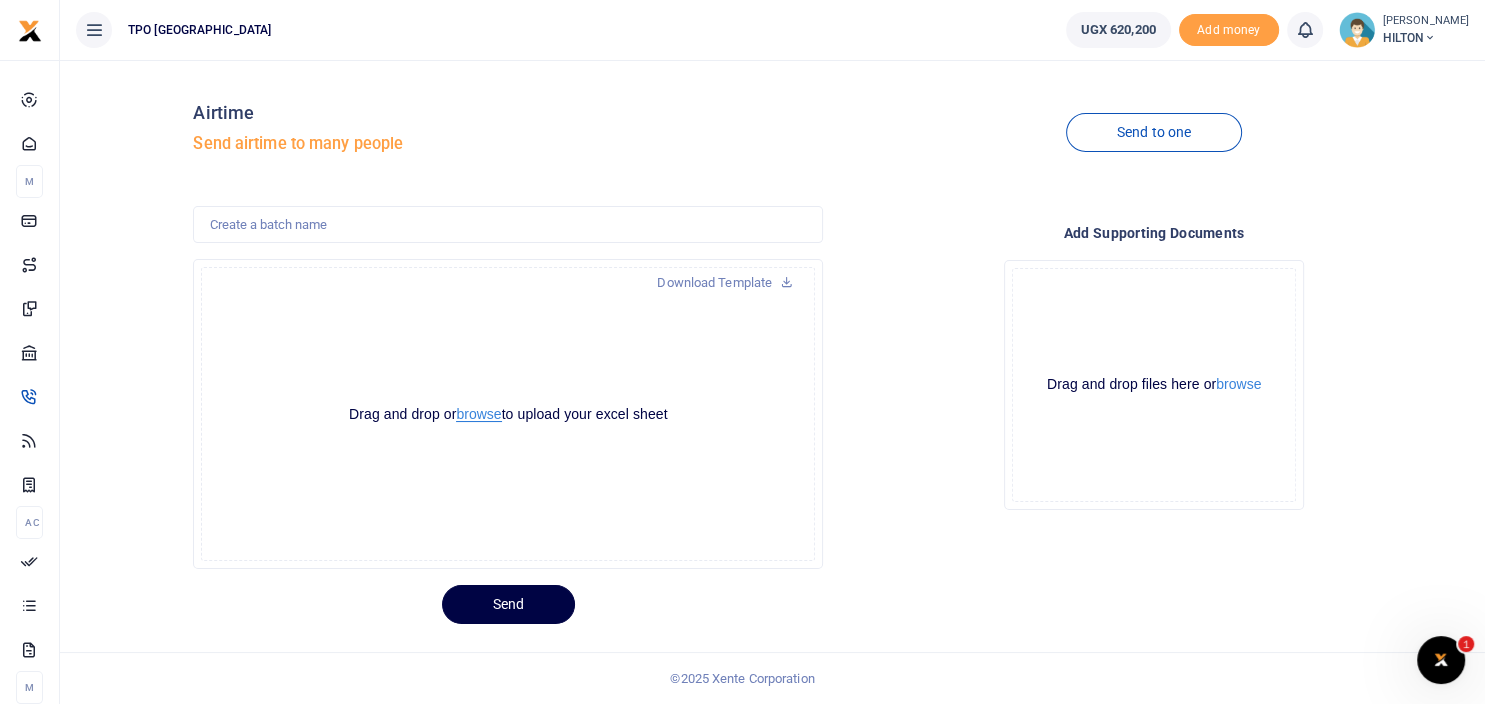 click on "browse" at bounding box center [478, 414] 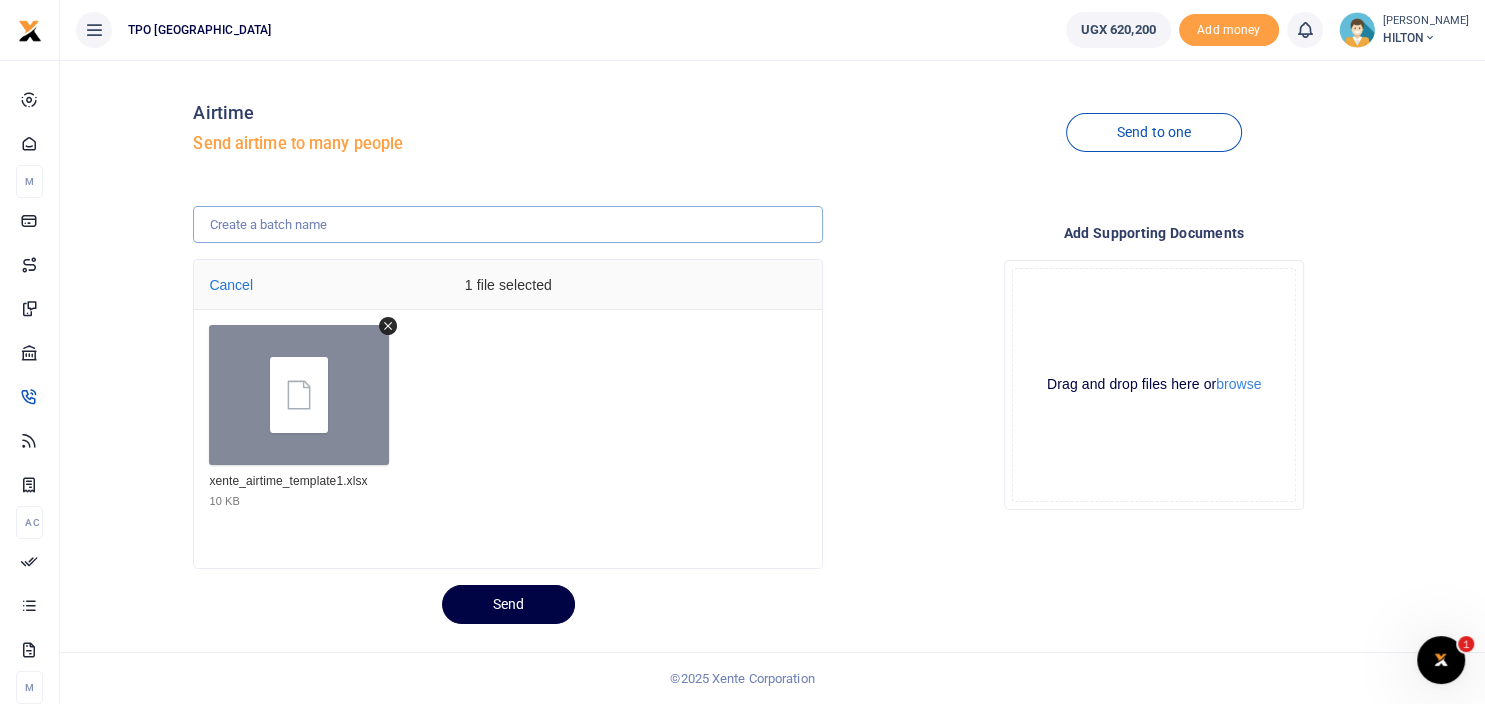 click at bounding box center (508, 225) 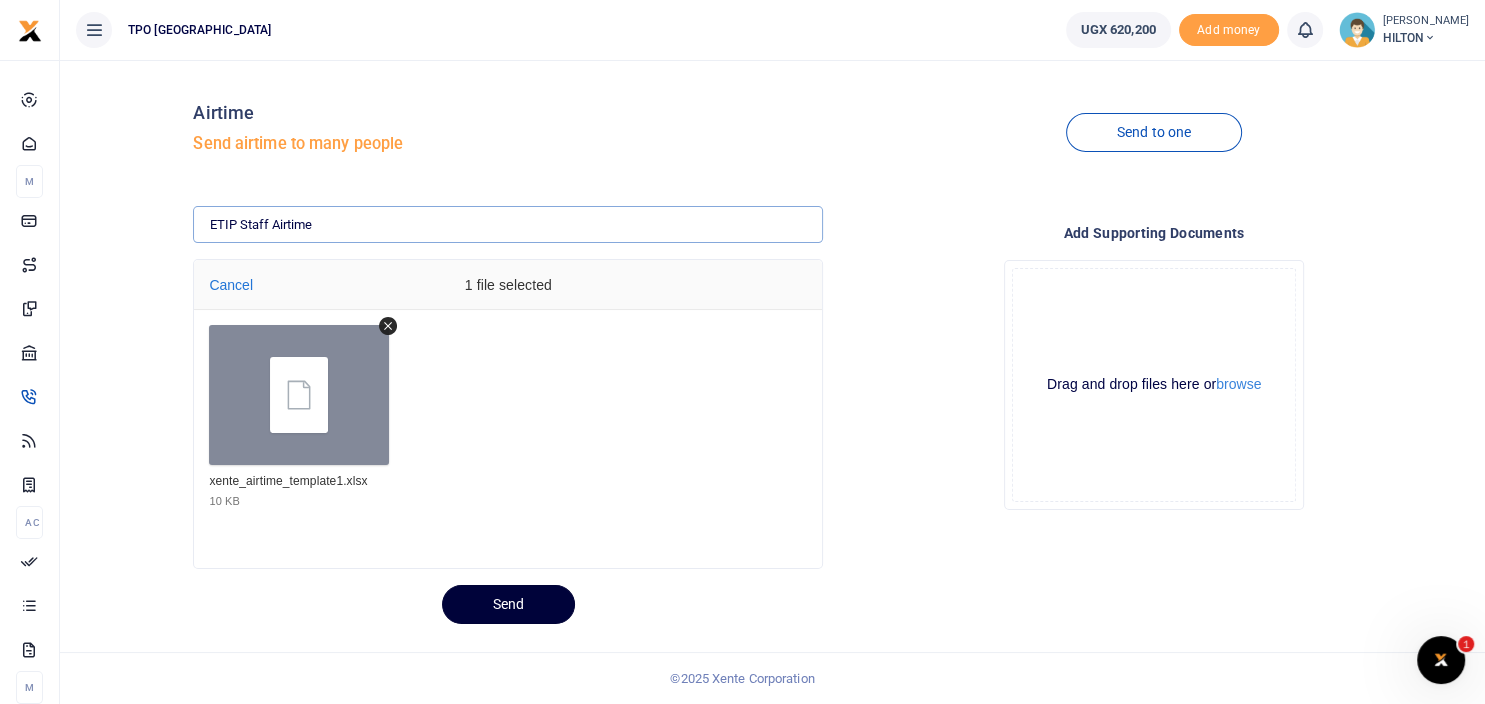 type on "ETIP Staff Airtime" 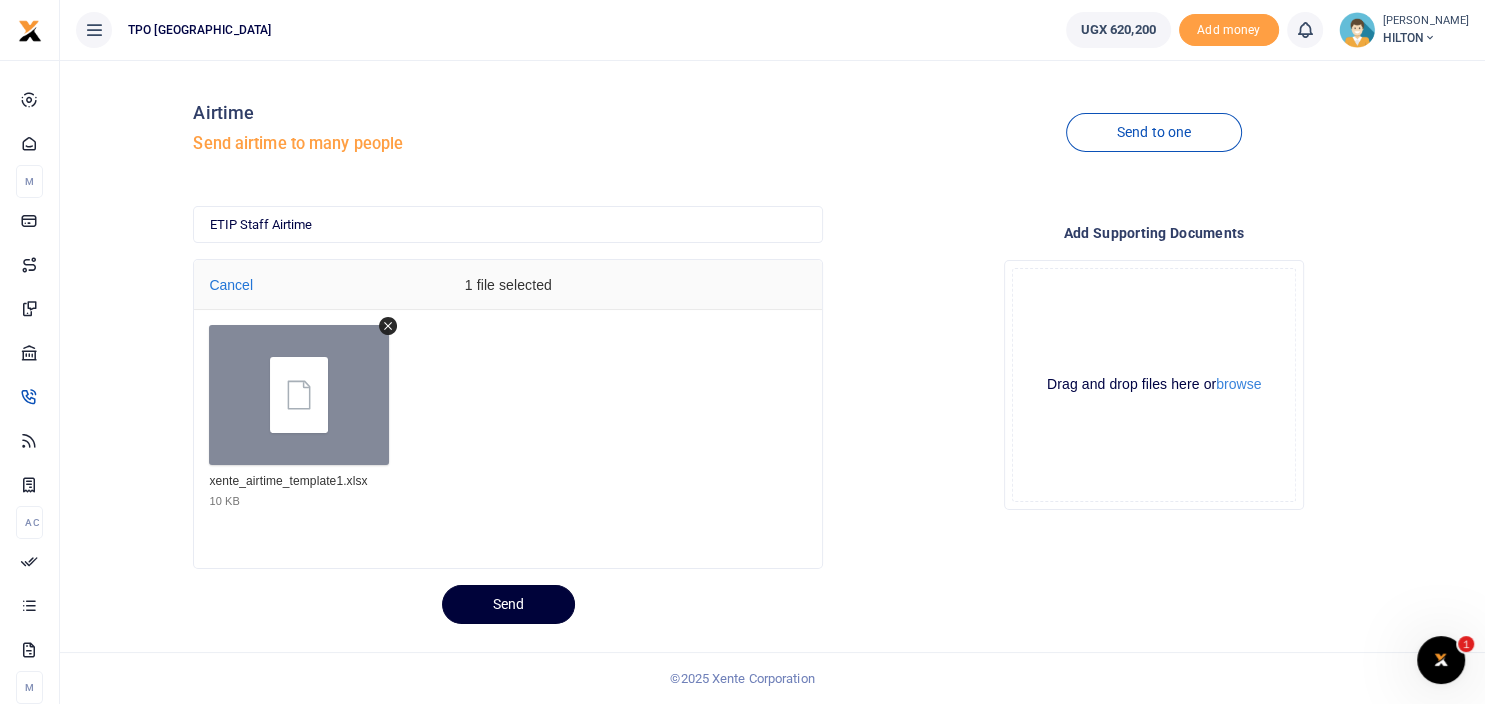 click on "Send" at bounding box center [508, 604] 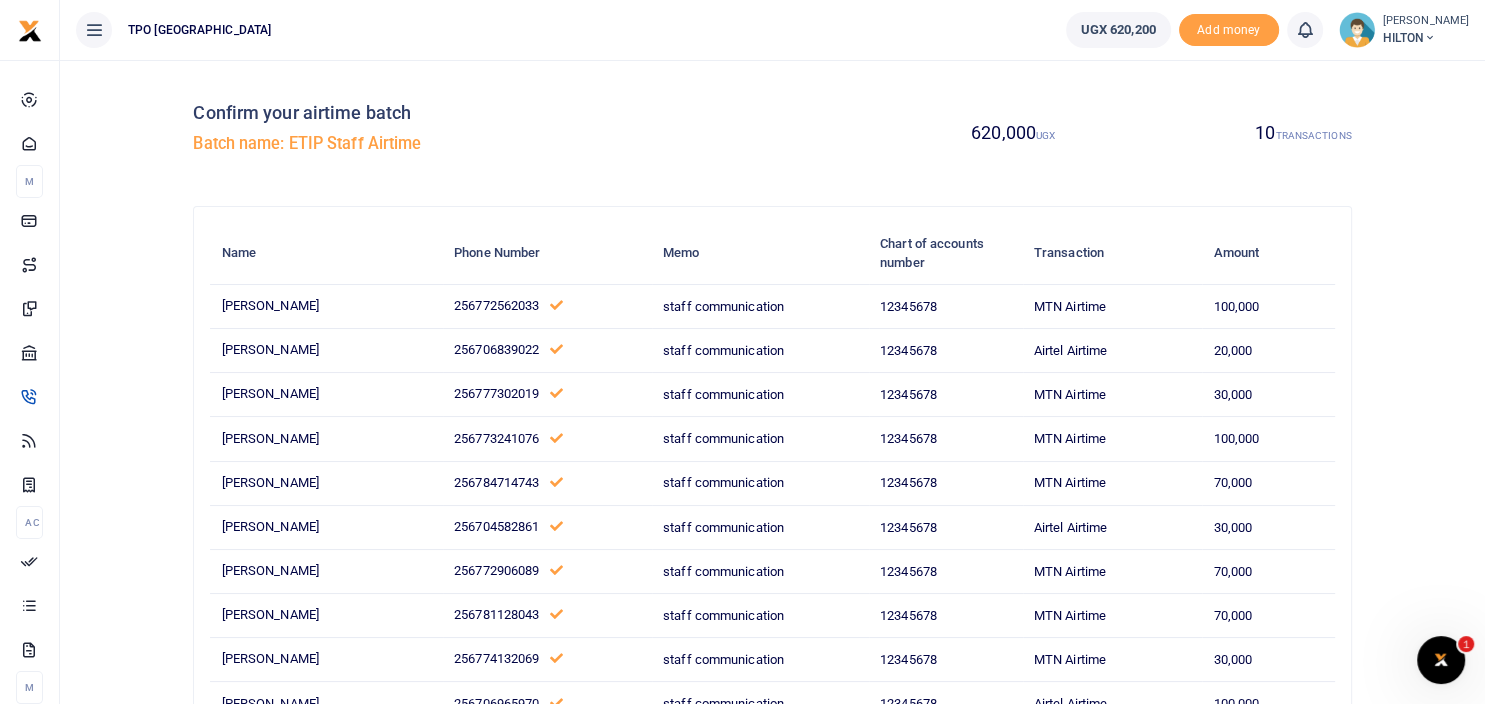 scroll, scrollTop: 191, scrollLeft: 0, axis: vertical 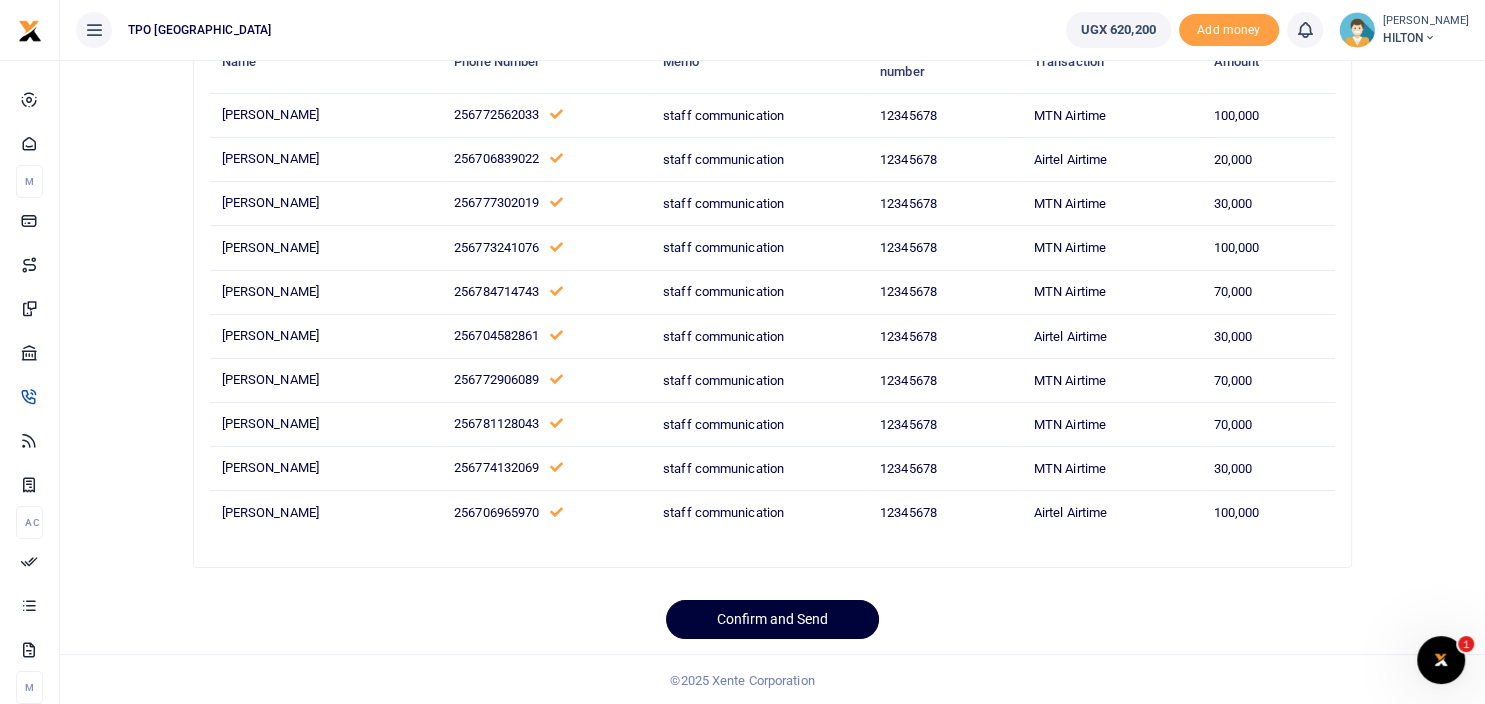 click on "Confirm and Send" at bounding box center (772, 619) 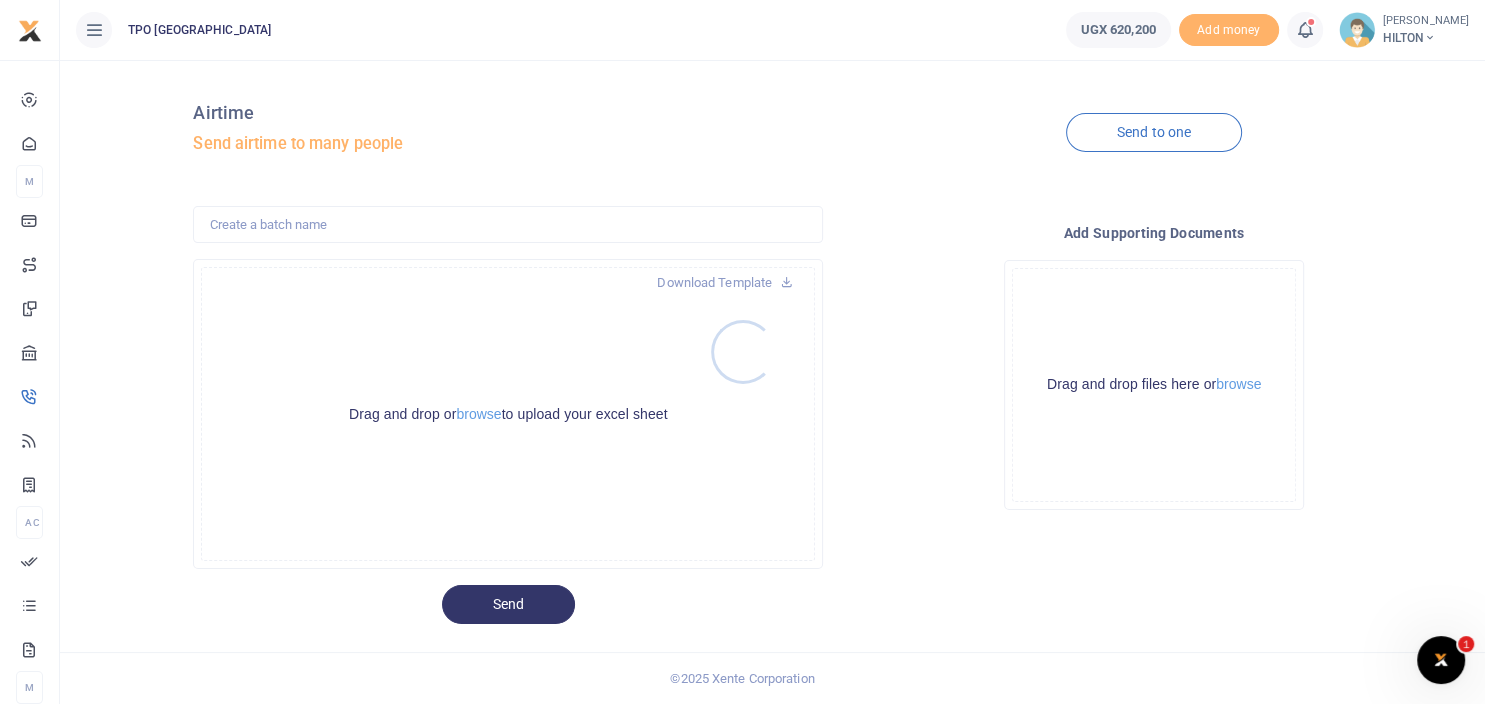 scroll, scrollTop: 0, scrollLeft: 0, axis: both 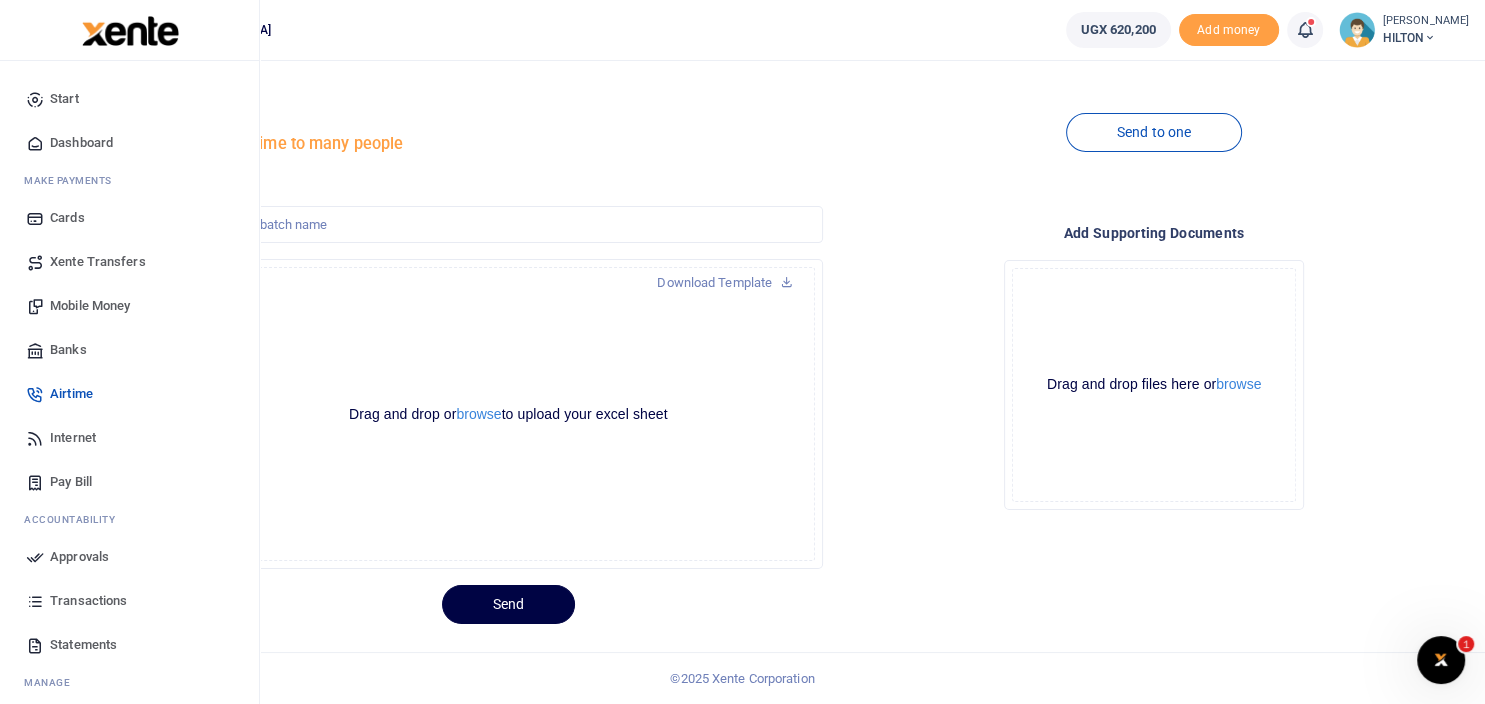 click on "Approvals" at bounding box center [79, 557] 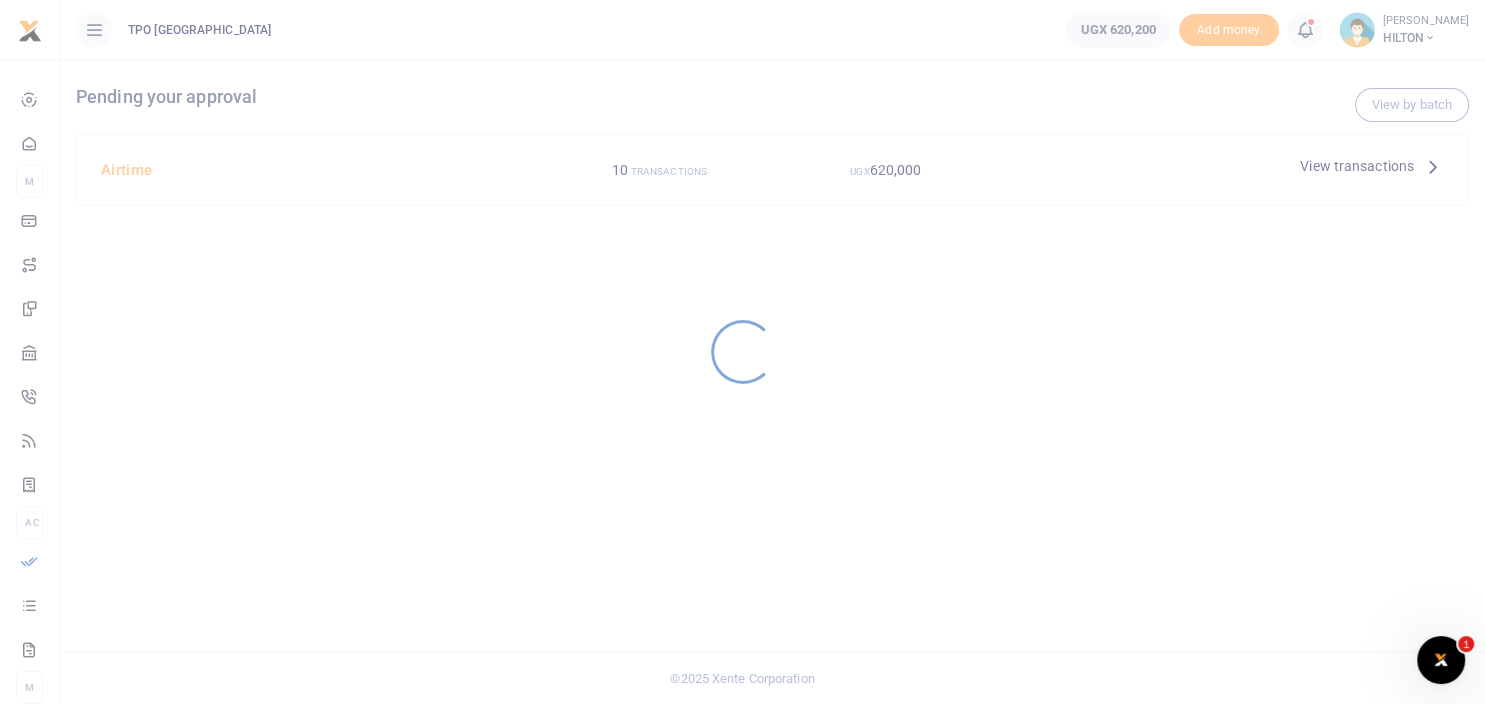 scroll, scrollTop: 0, scrollLeft: 0, axis: both 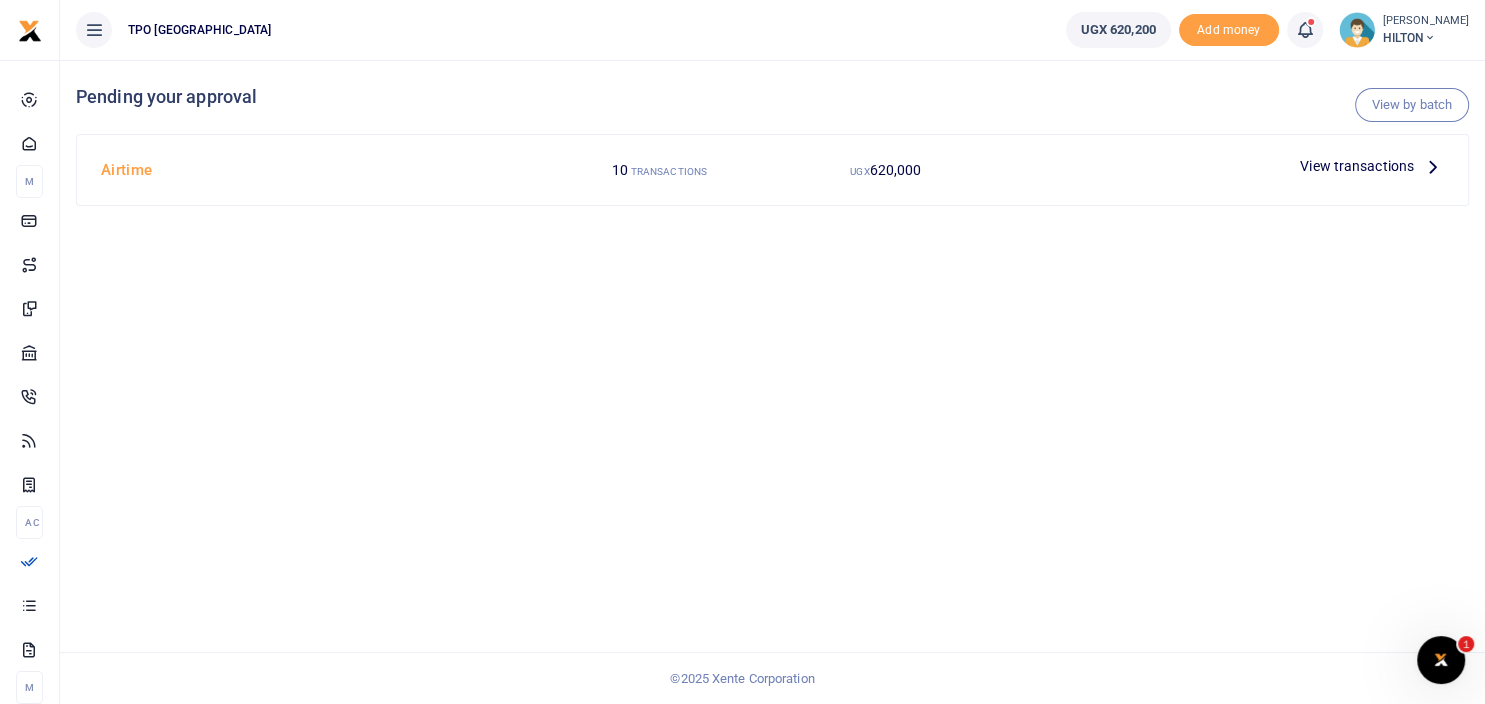 click on "View transactions" at bounding box center [1357, 166] 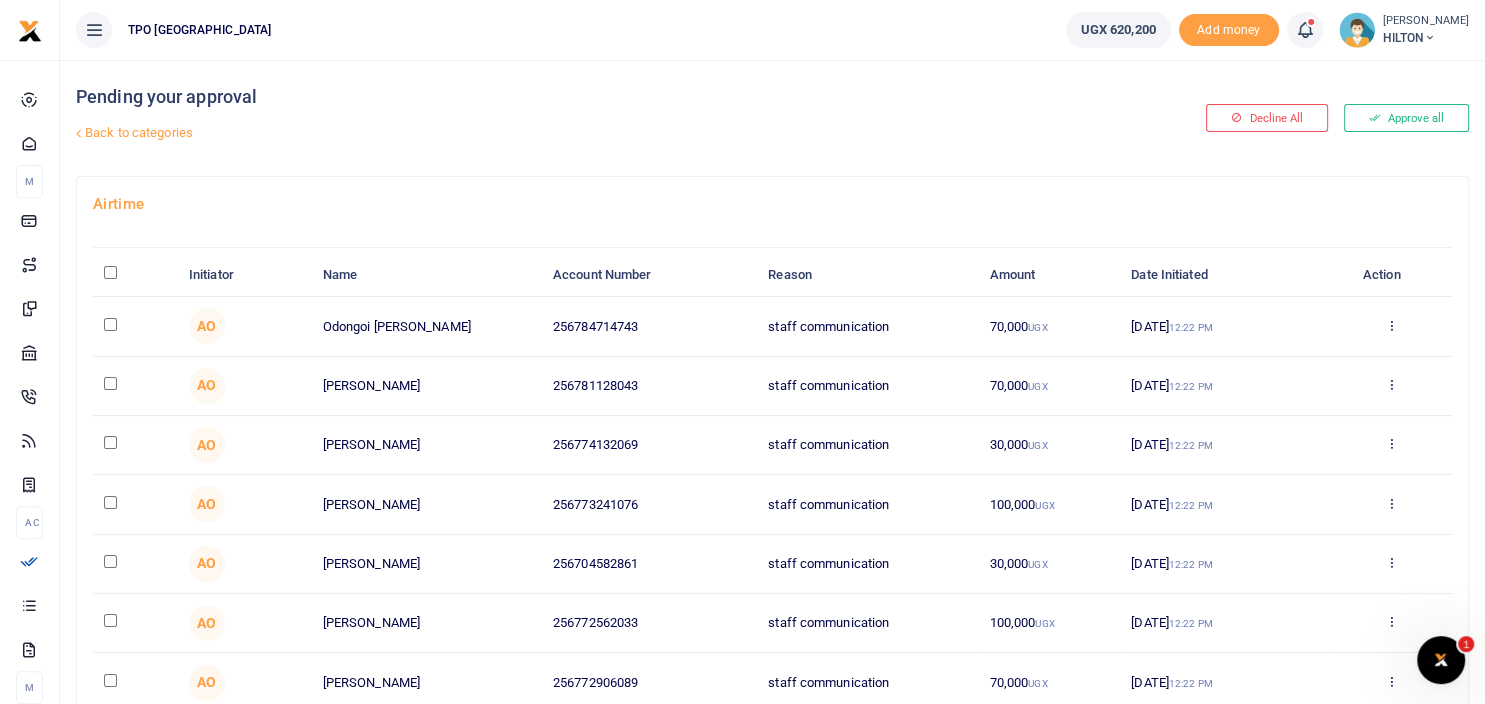 scroll, scrollTop: 0, scrollLeft: 0, axis: both 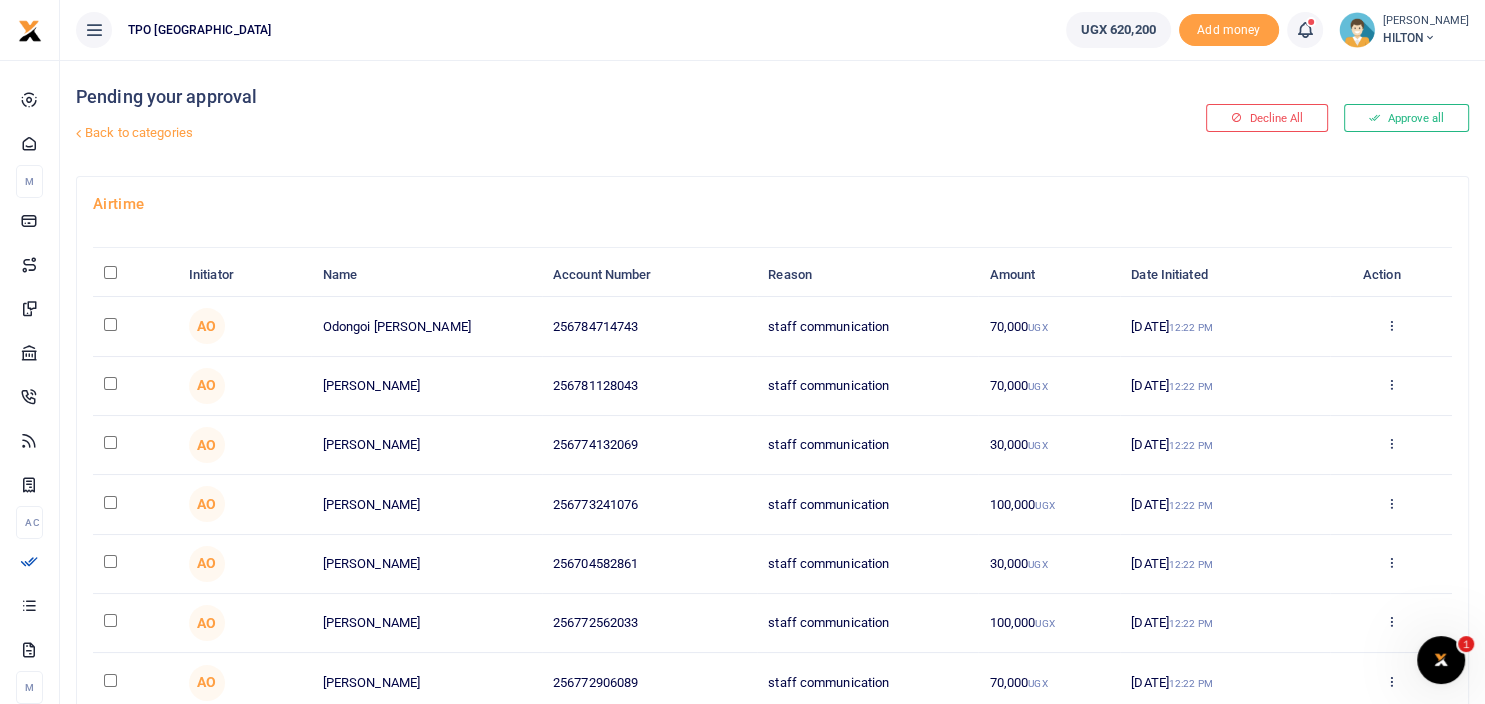 click at bounding box center (110, 272) 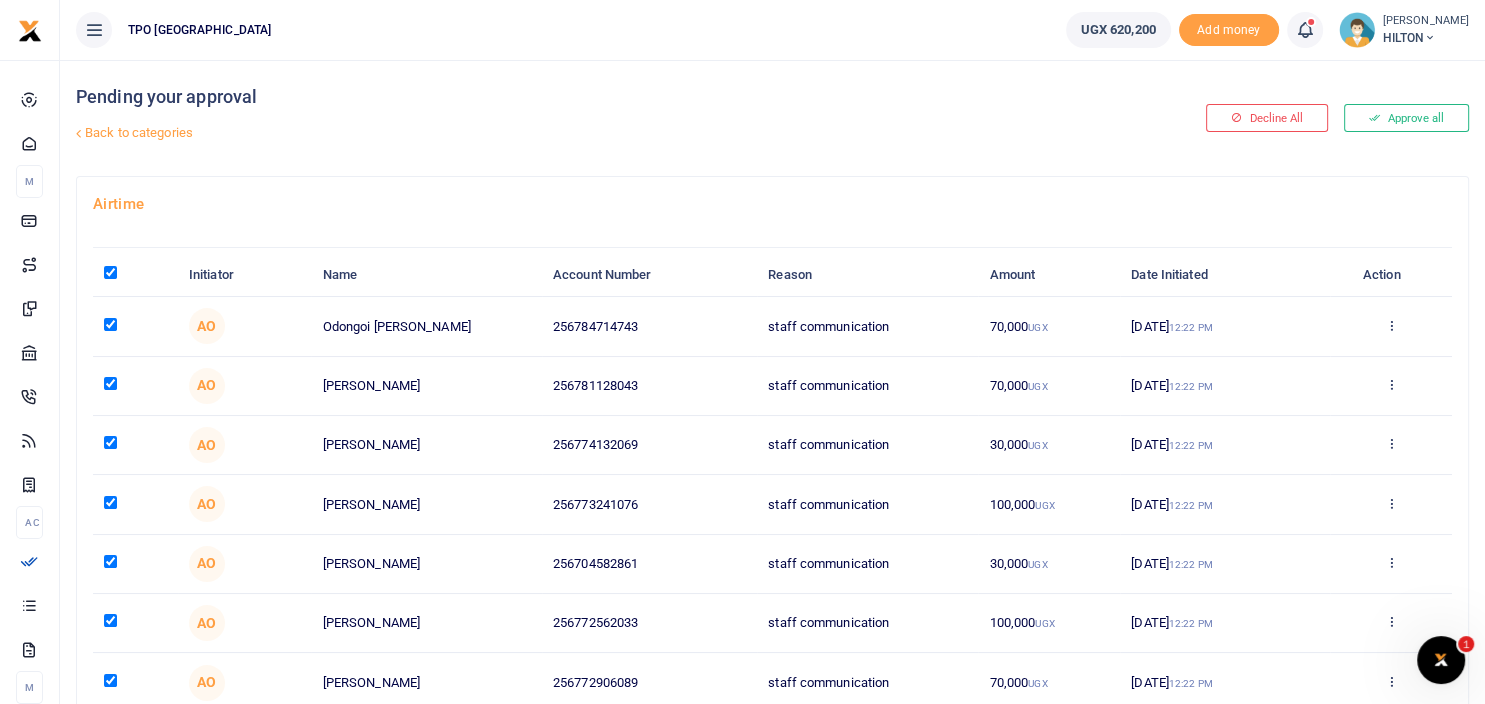 checkbox on "true" 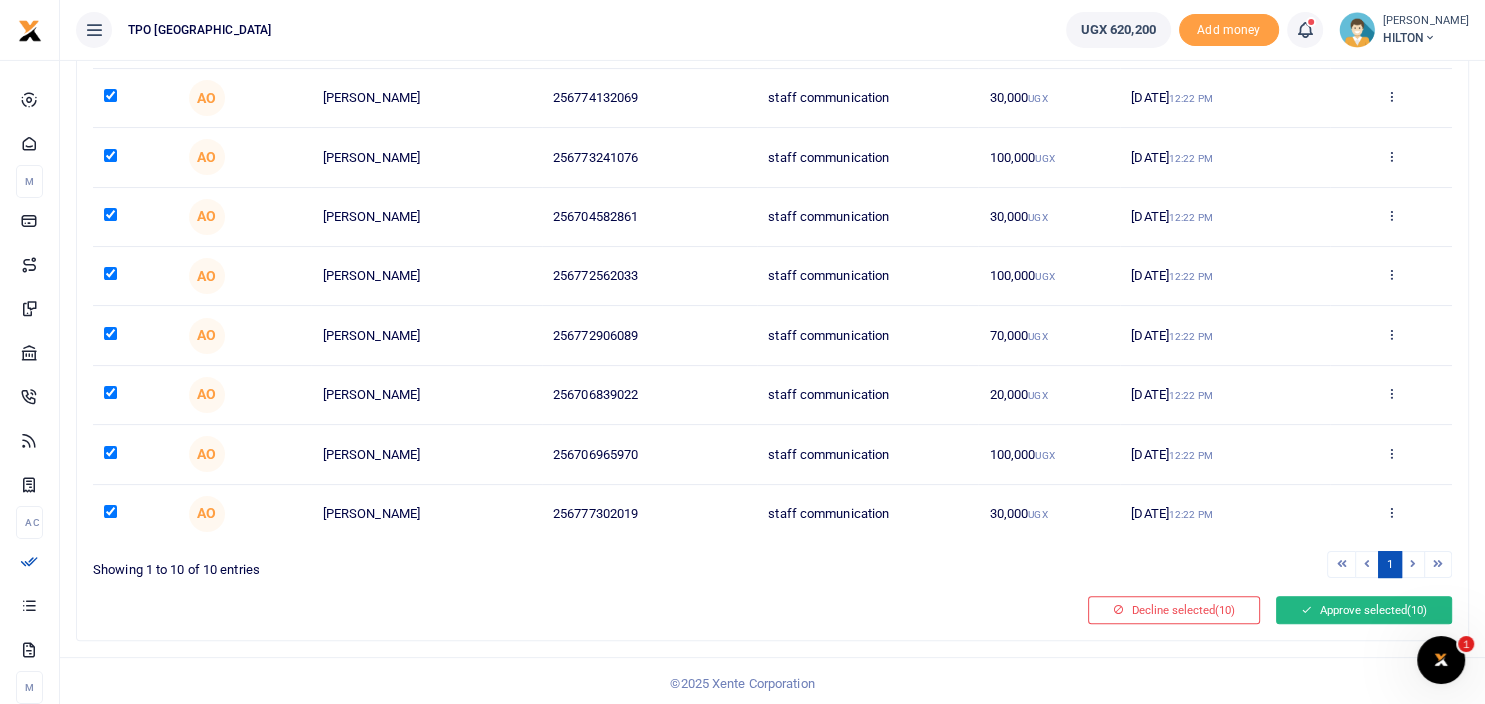 scroll, scrollTop: 348, scrollLeft: 0, axis: vertical 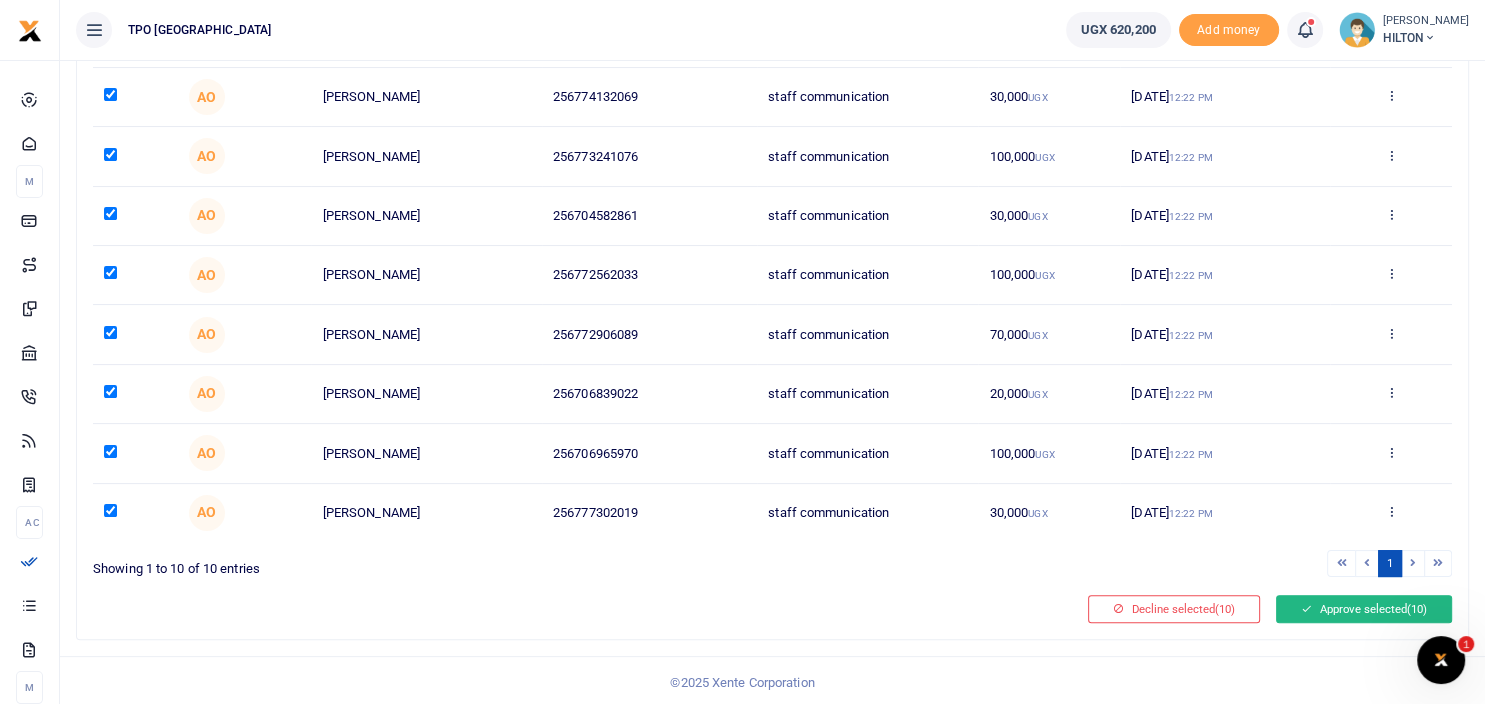click on "Approve selected  (10)" at bounding box center (1364, 609) 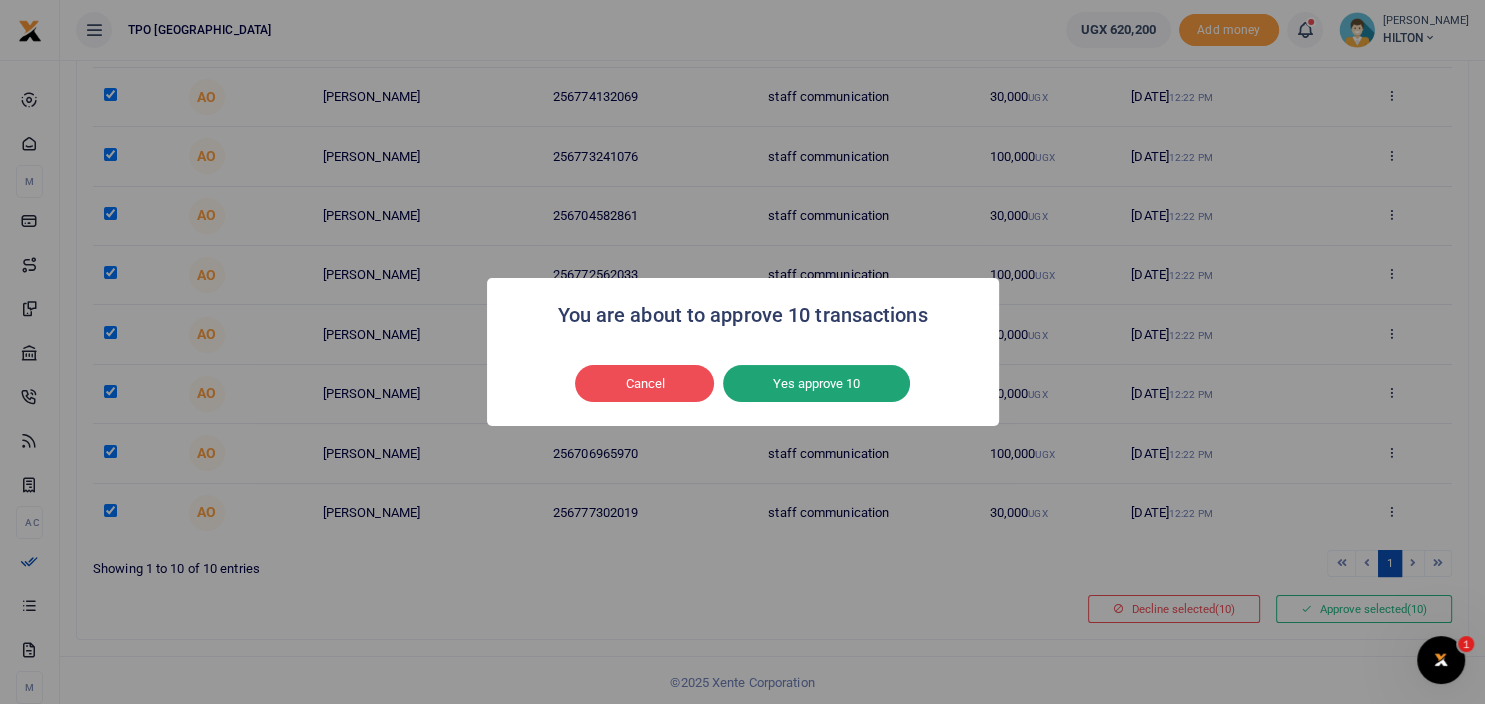 click on "Yes approve 10" at bounding box center [816, 384] 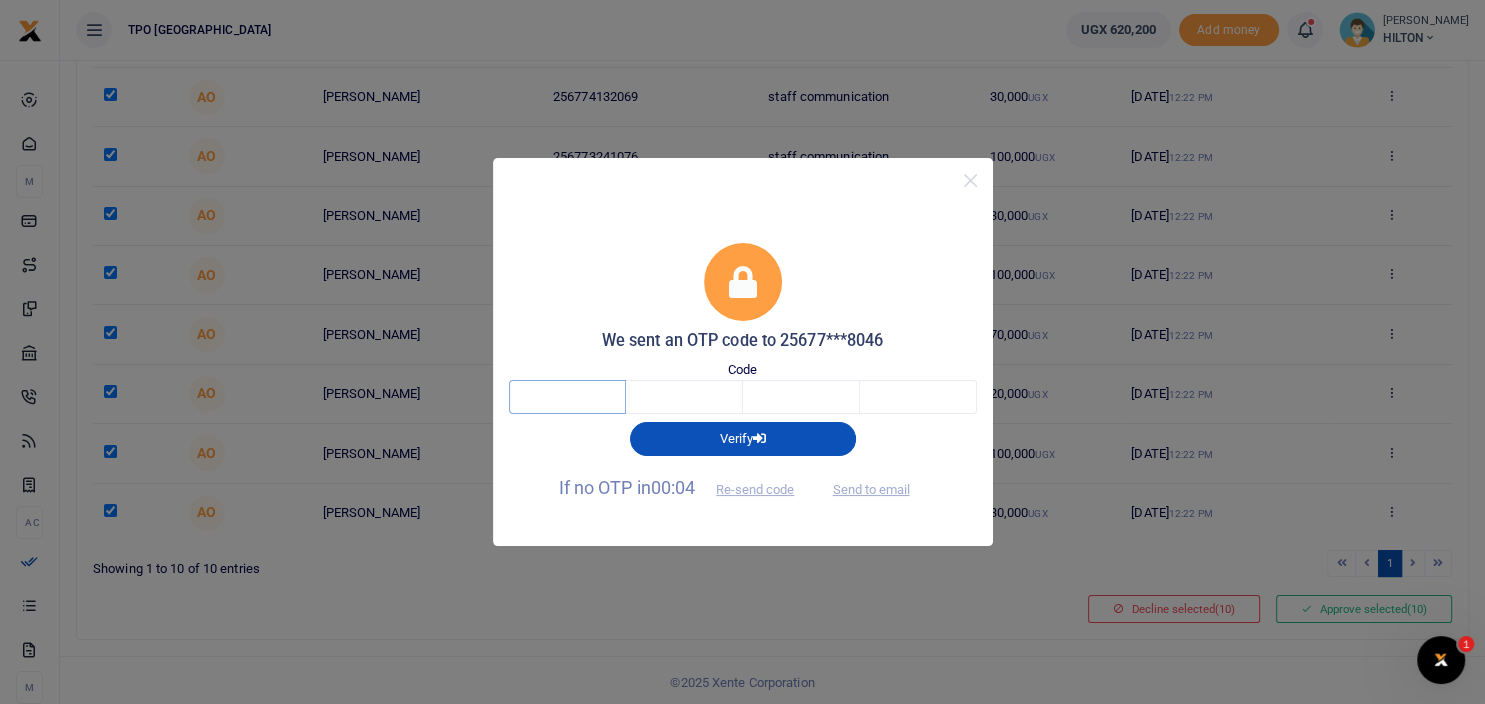 click at bounding box center (567, 397) 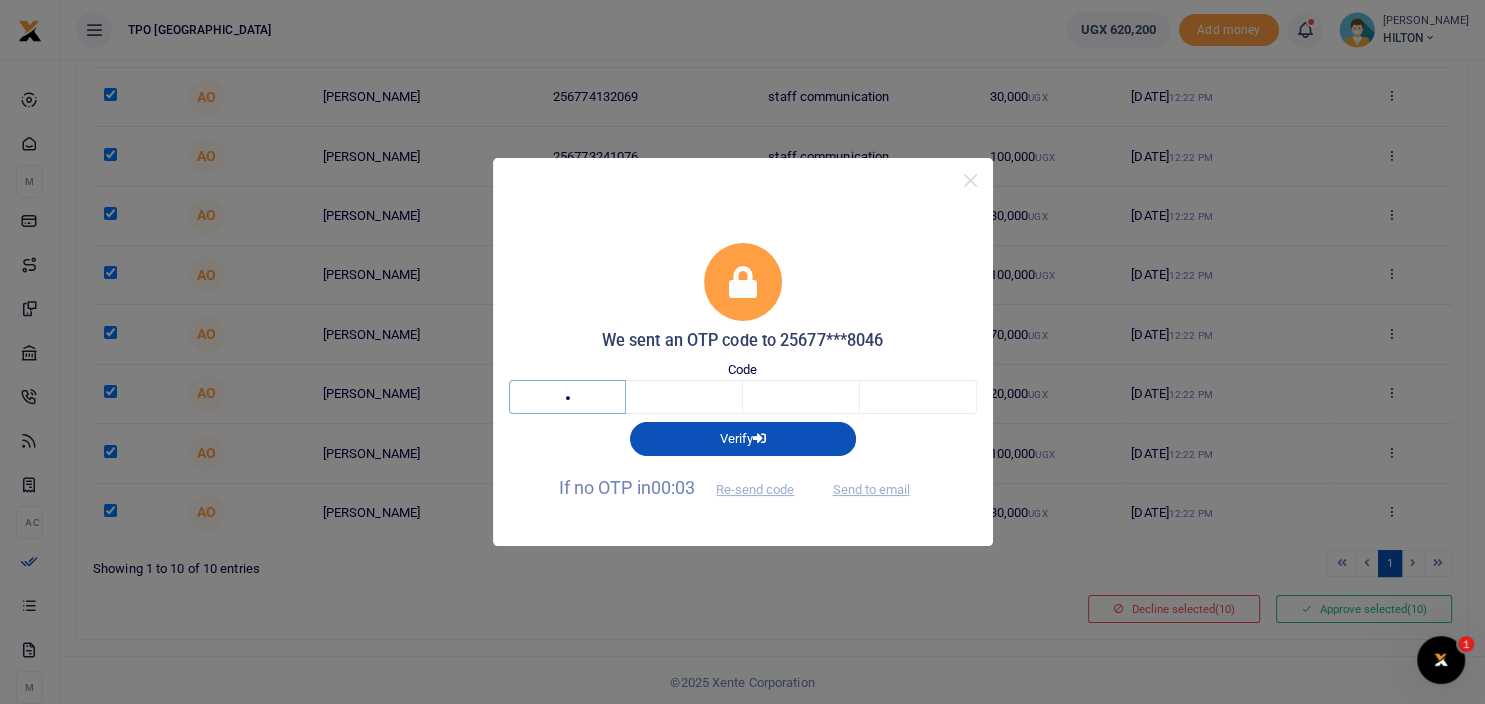 type on "8" 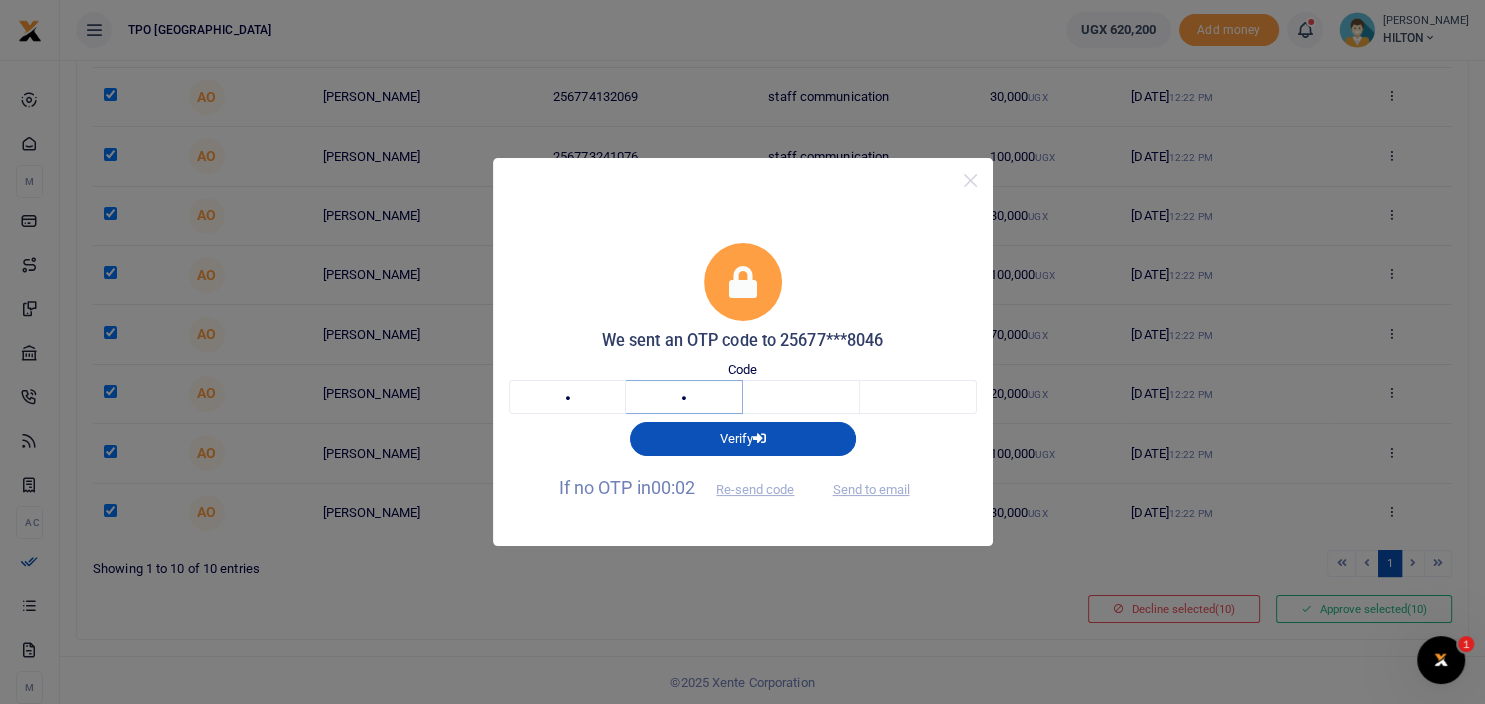 type on "3" 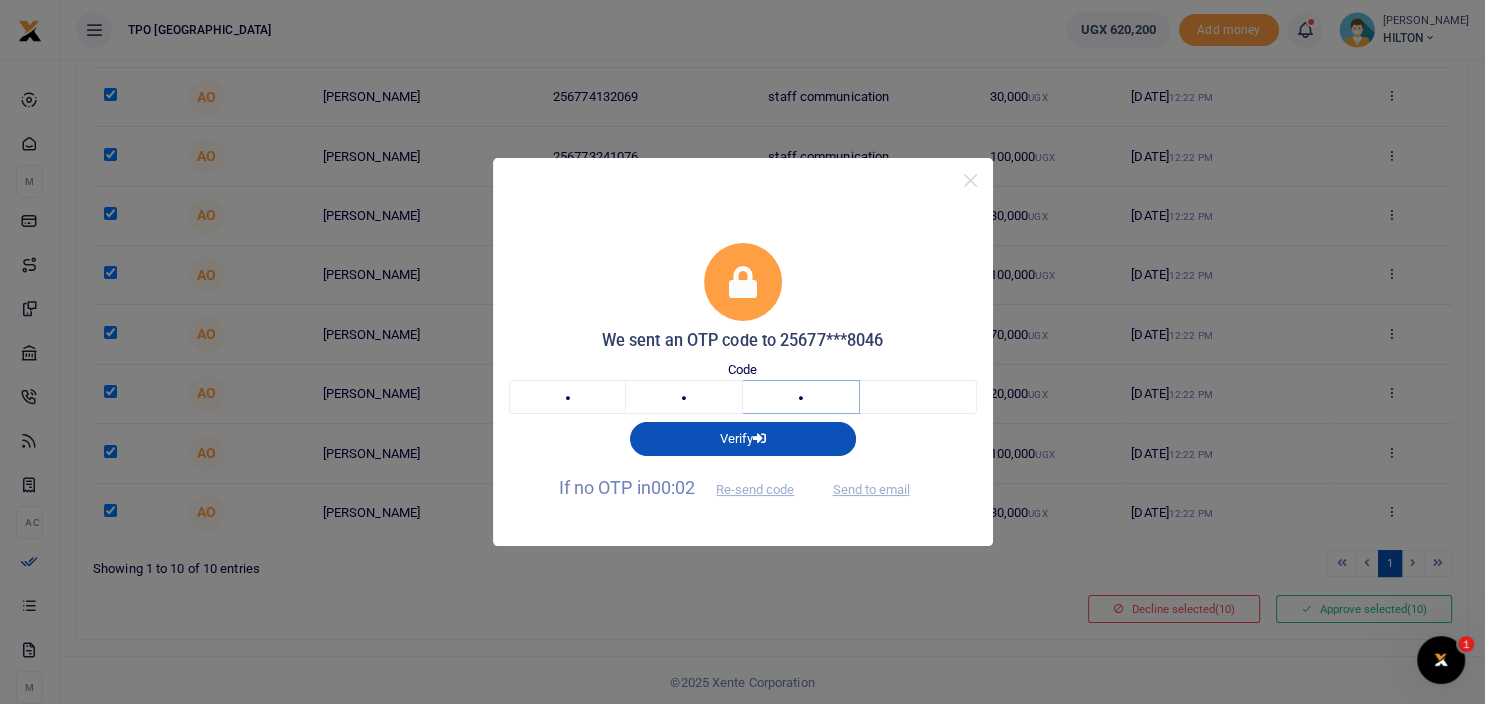 type on "1" 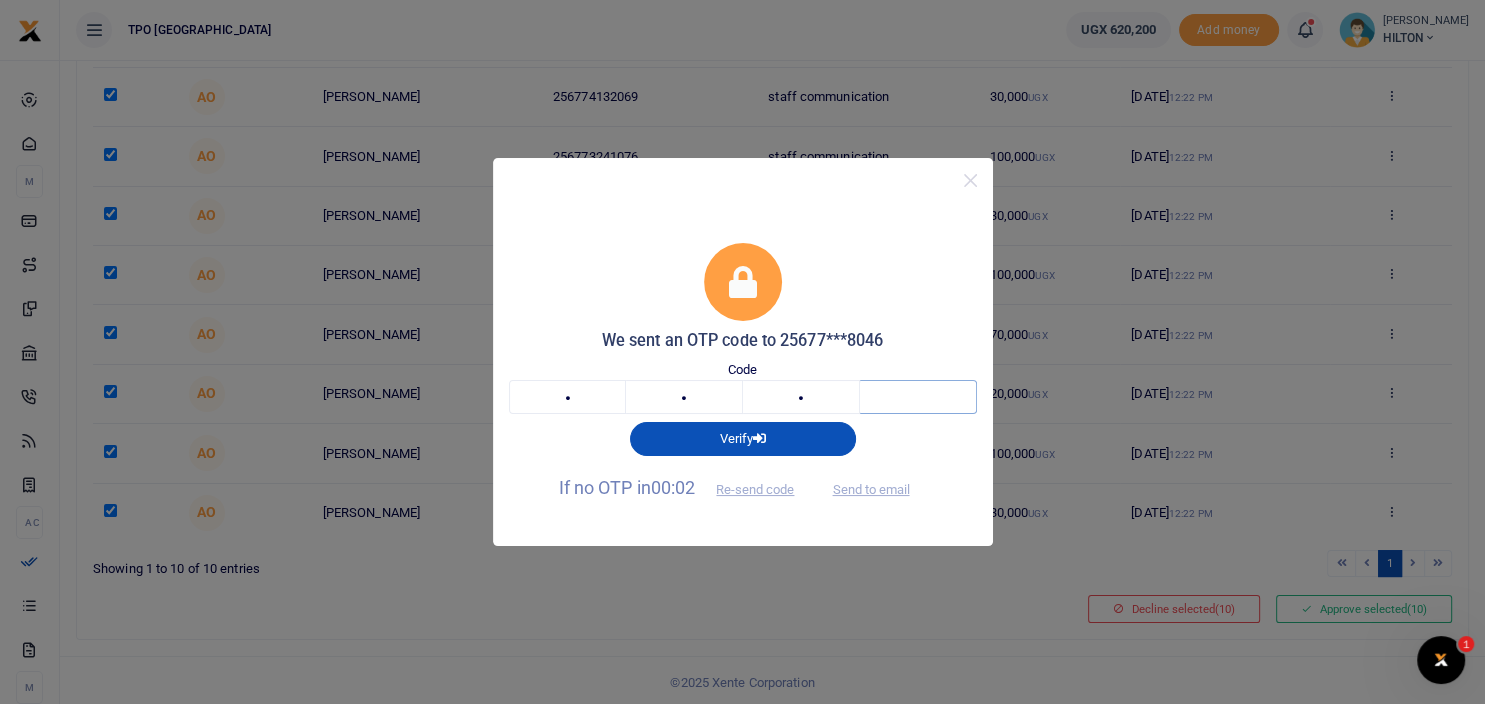 type on "3" 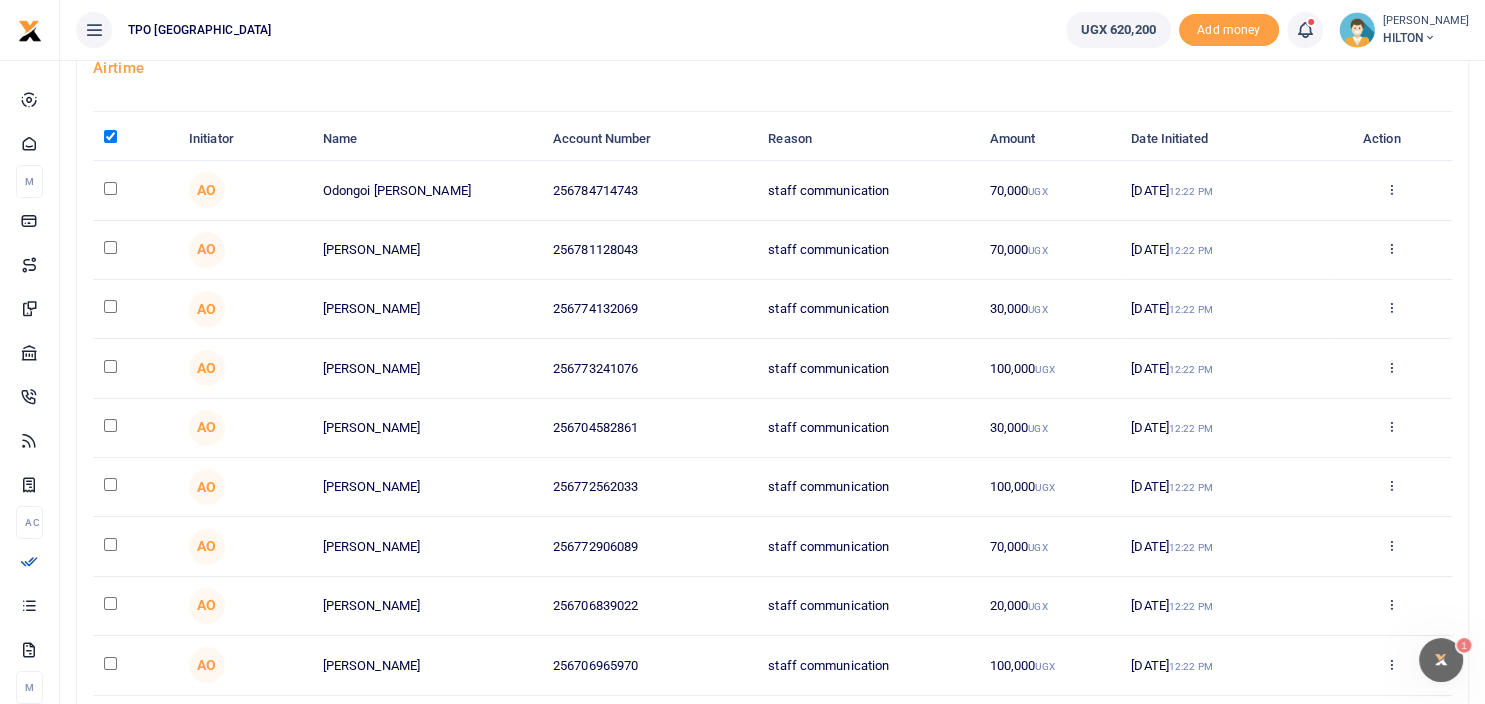 scroll, scrollTop: 348, scrollLeft: 0, axis: vertical 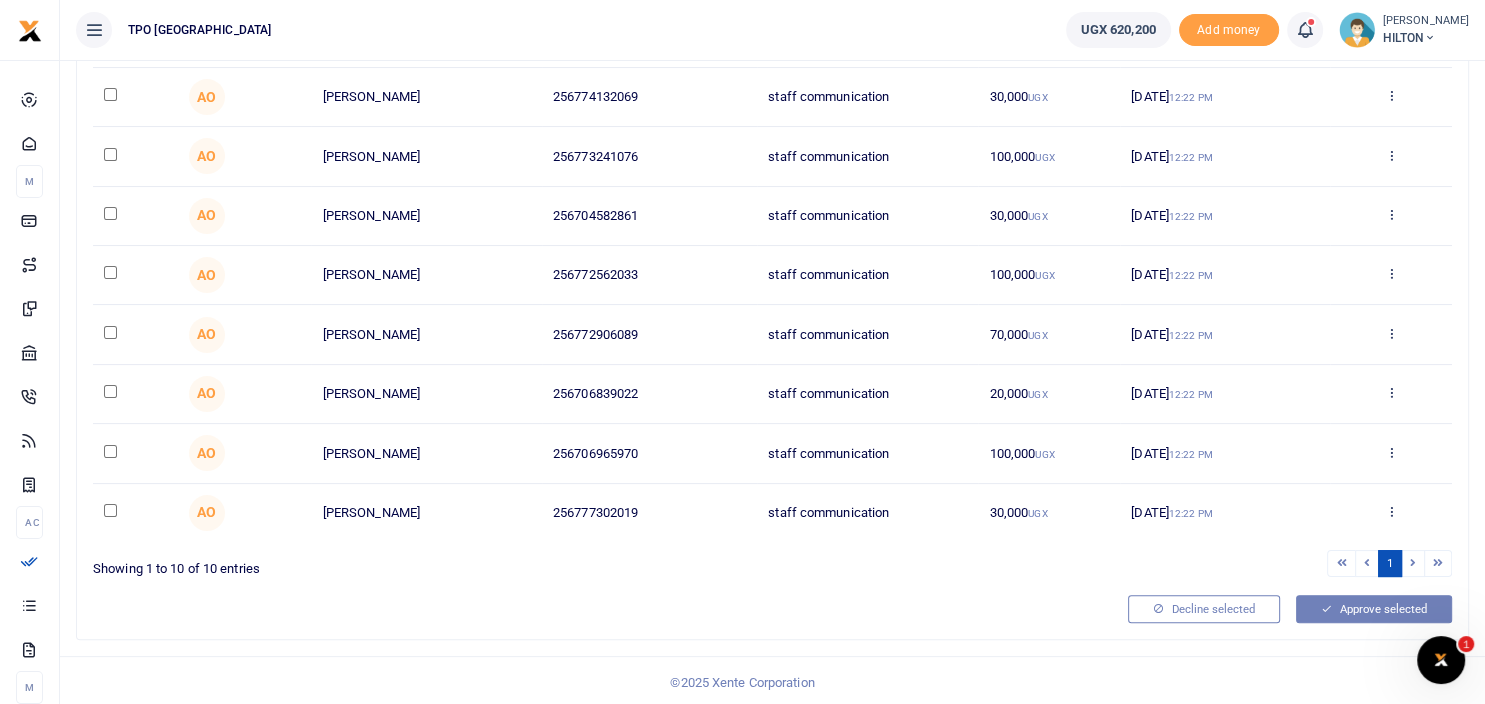 click on "Approve selected" at bounding box center [1374, 609] 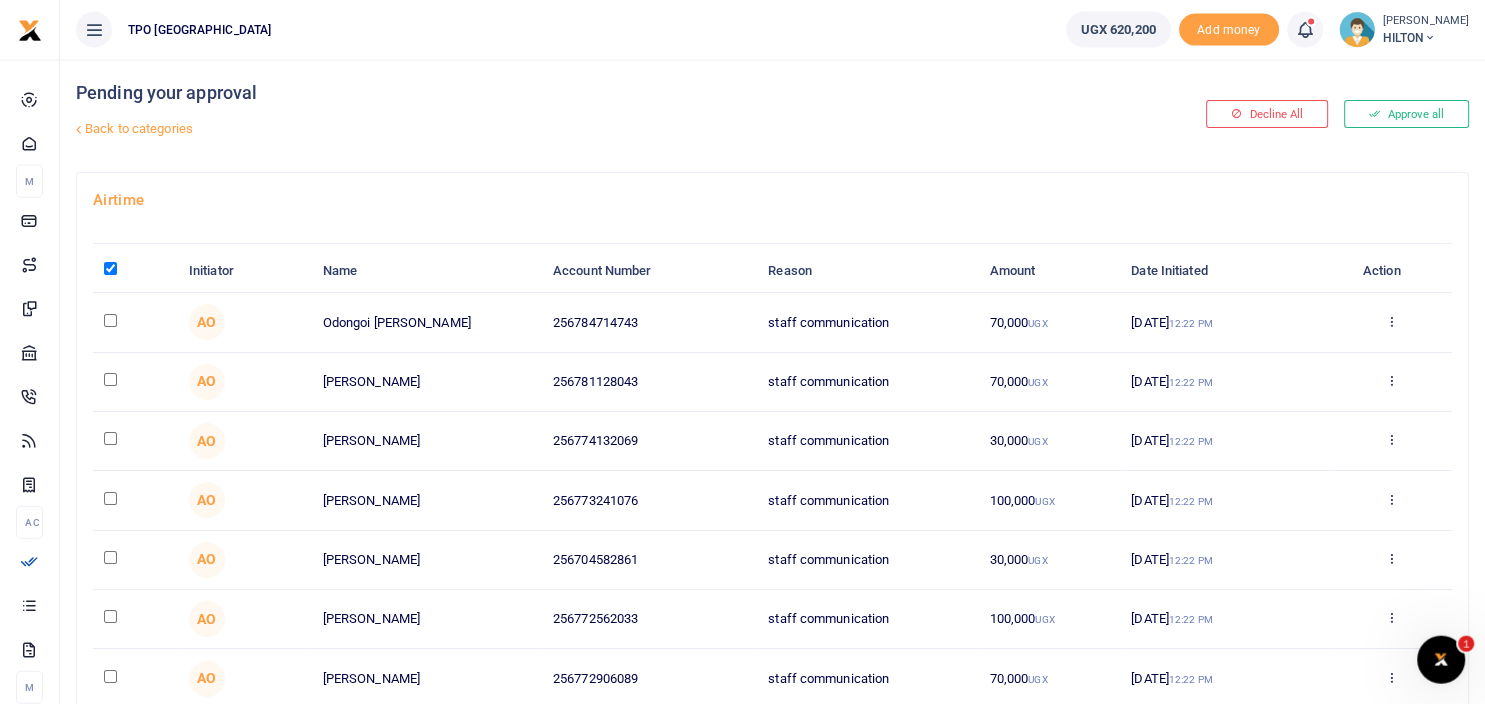 scroll, scrollTop: 0, scrollLeft: 0, axis: both 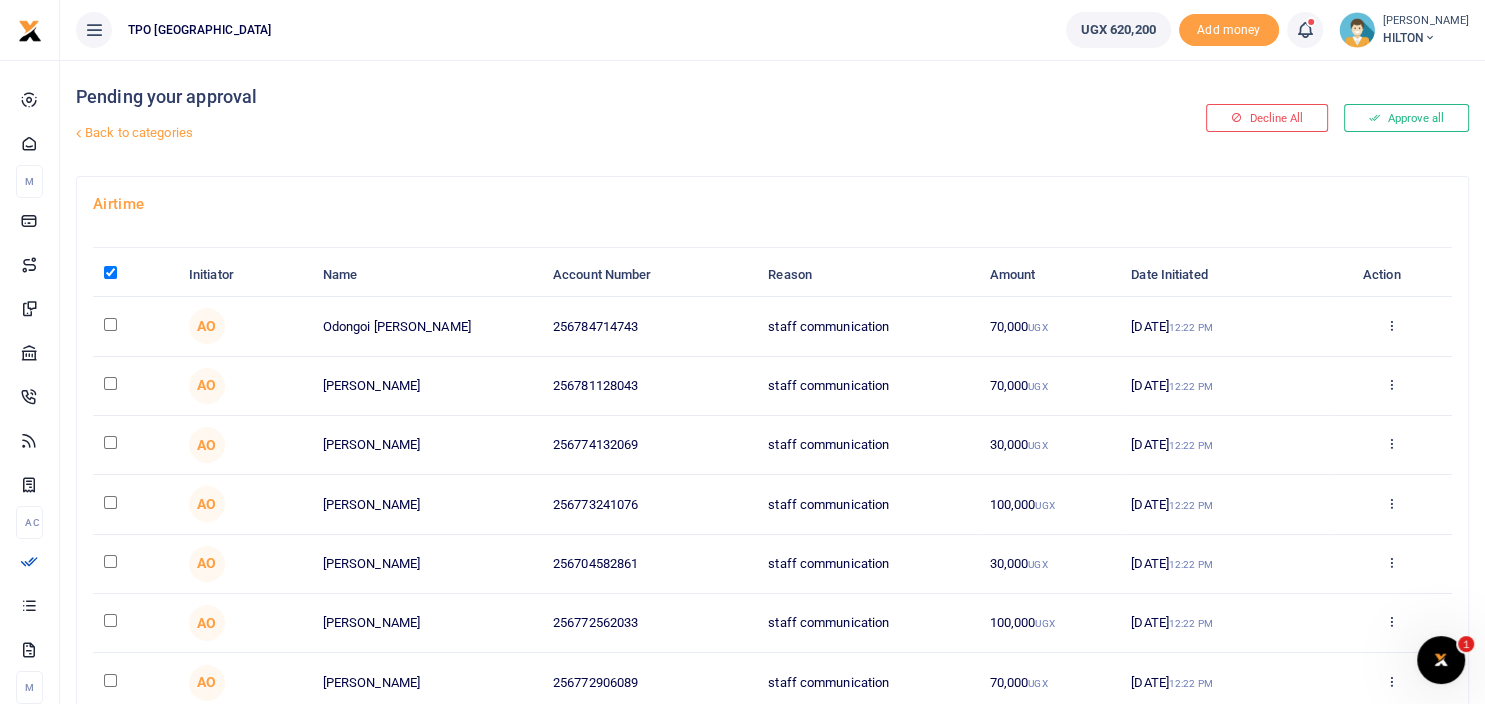 click at bounding box center [110, 272] 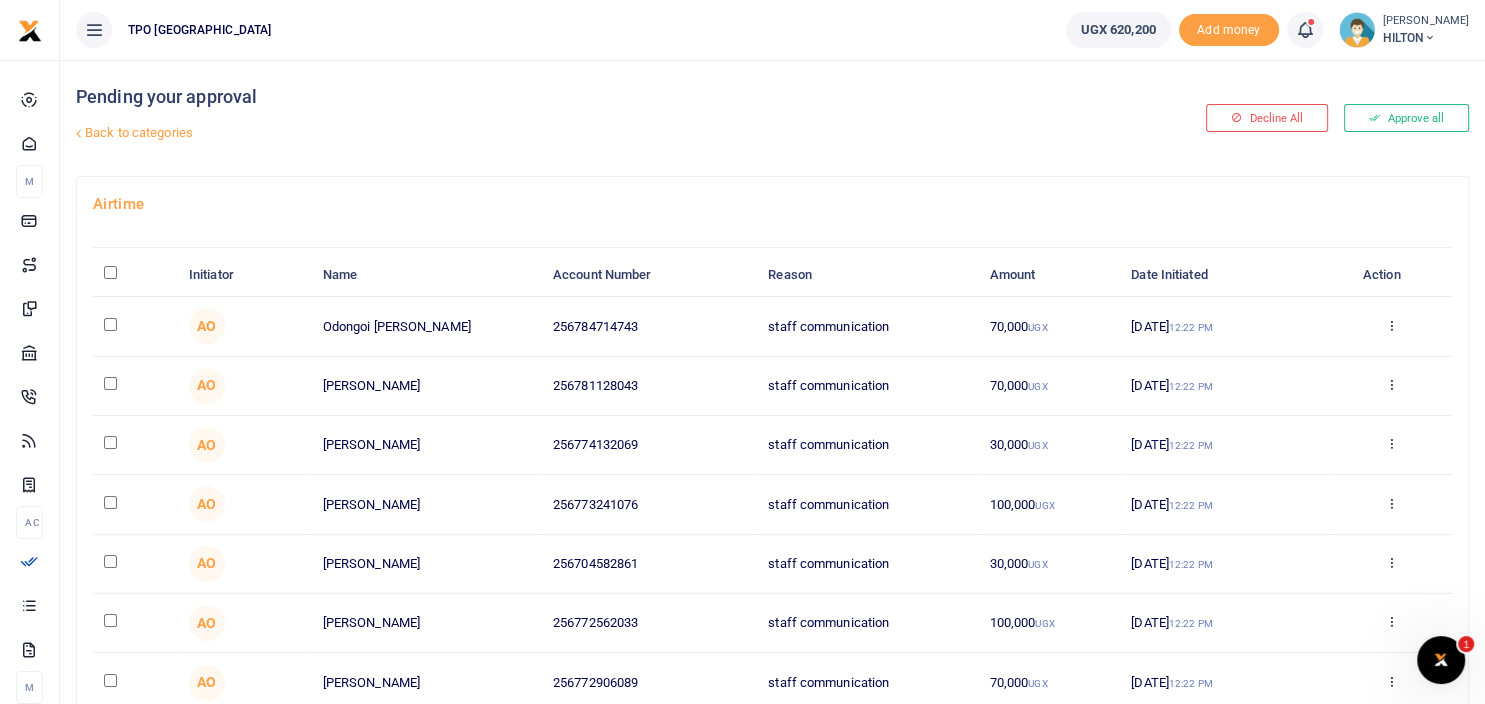 click at bounding box center [110, 272] 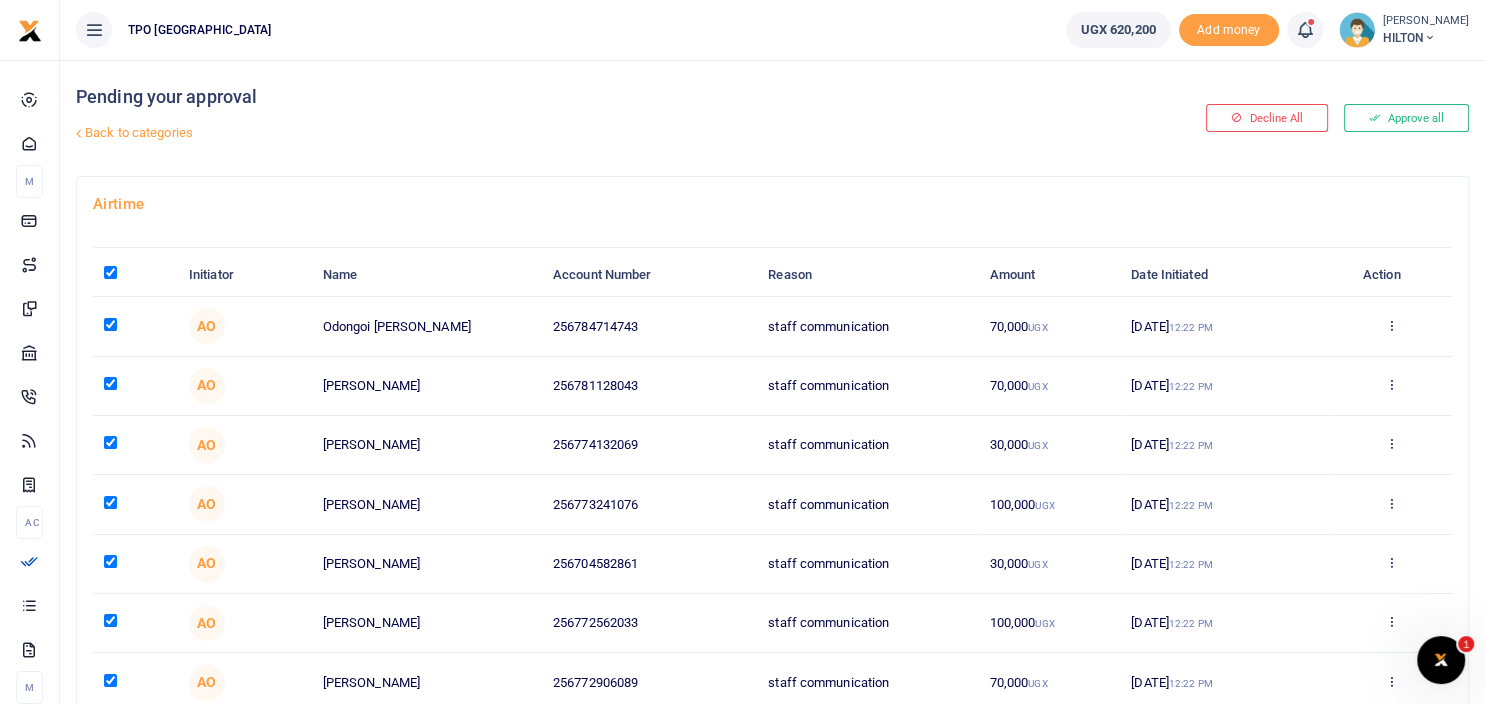 checkbox on "true" 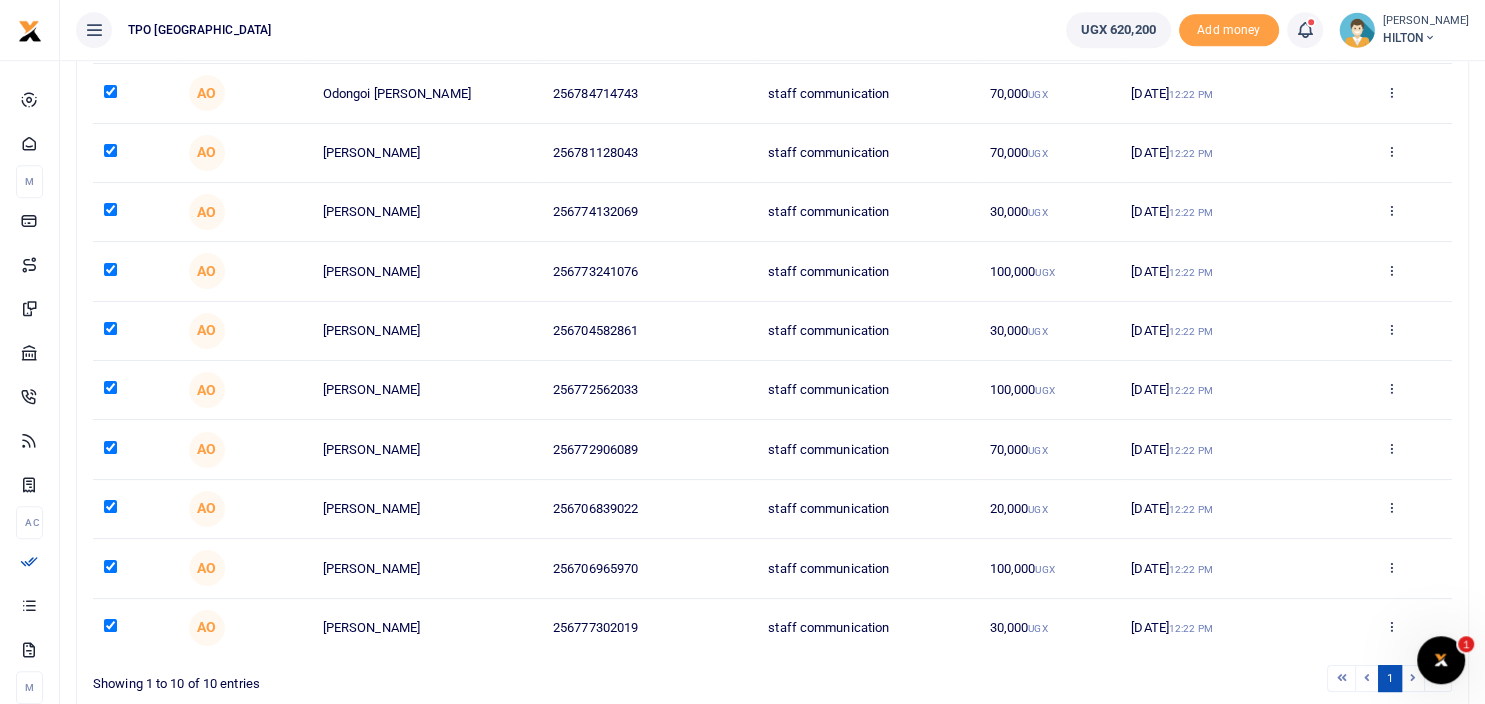 scroll, scrollTop: 348, scrollLeft: 0, axis: vertical 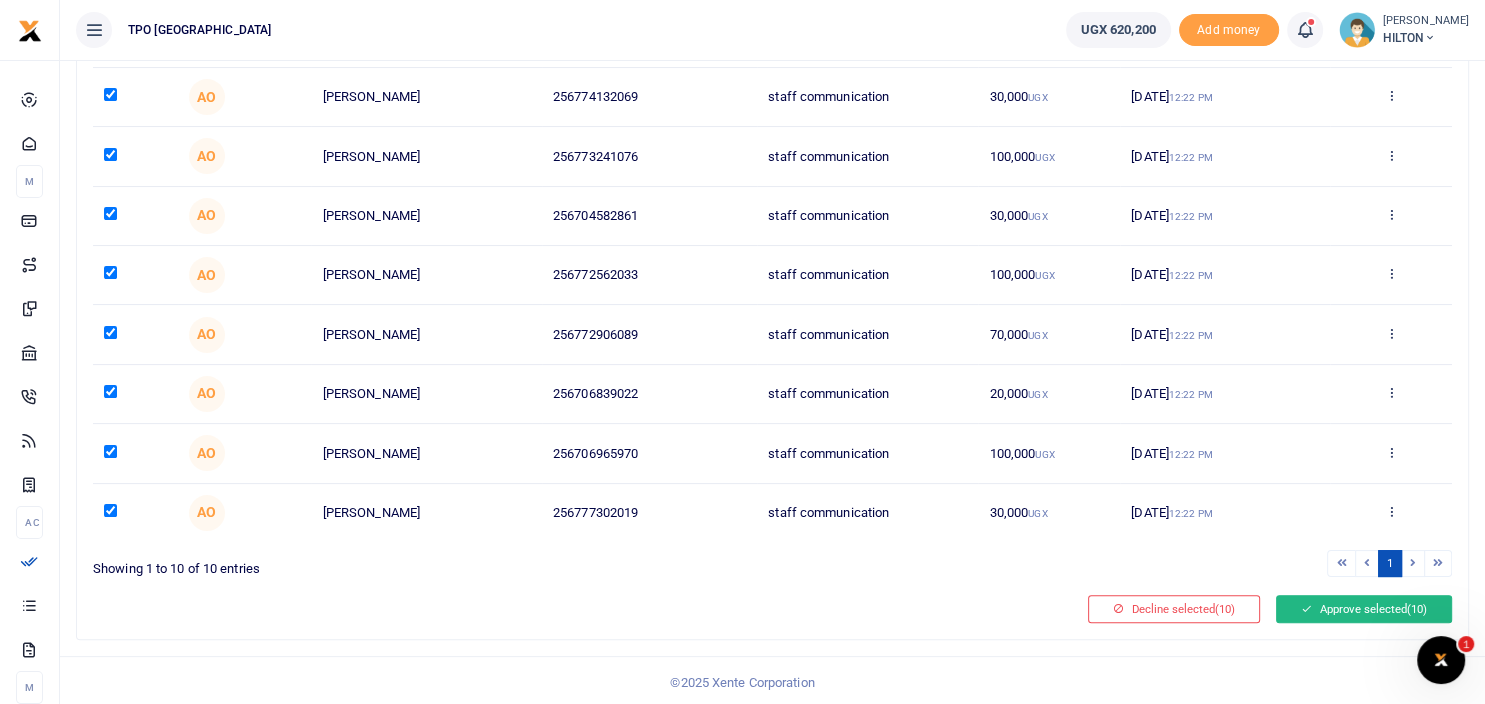 click on "Approve selected  (10)" at bounding box center (1364, 609) 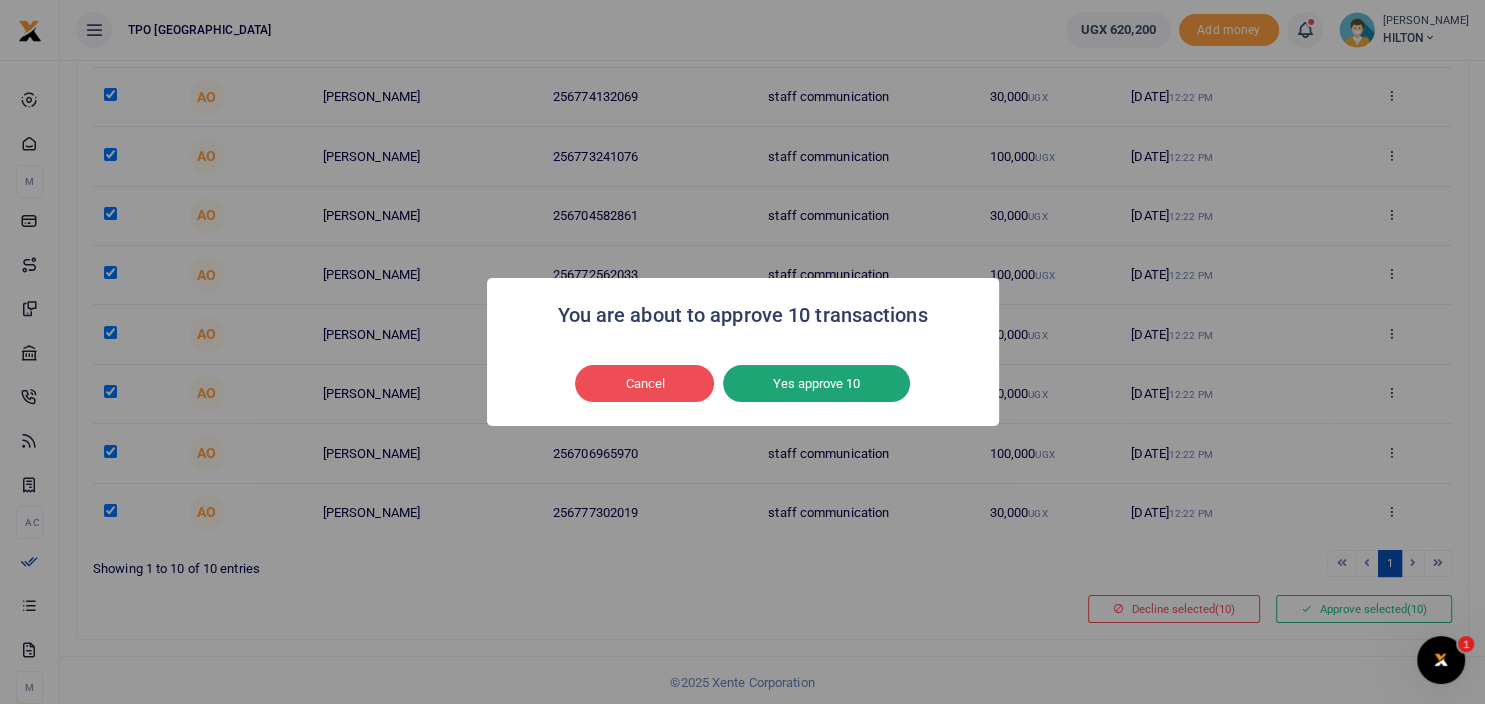 click on "Yes approve 10" at bounding box center (816, 384) 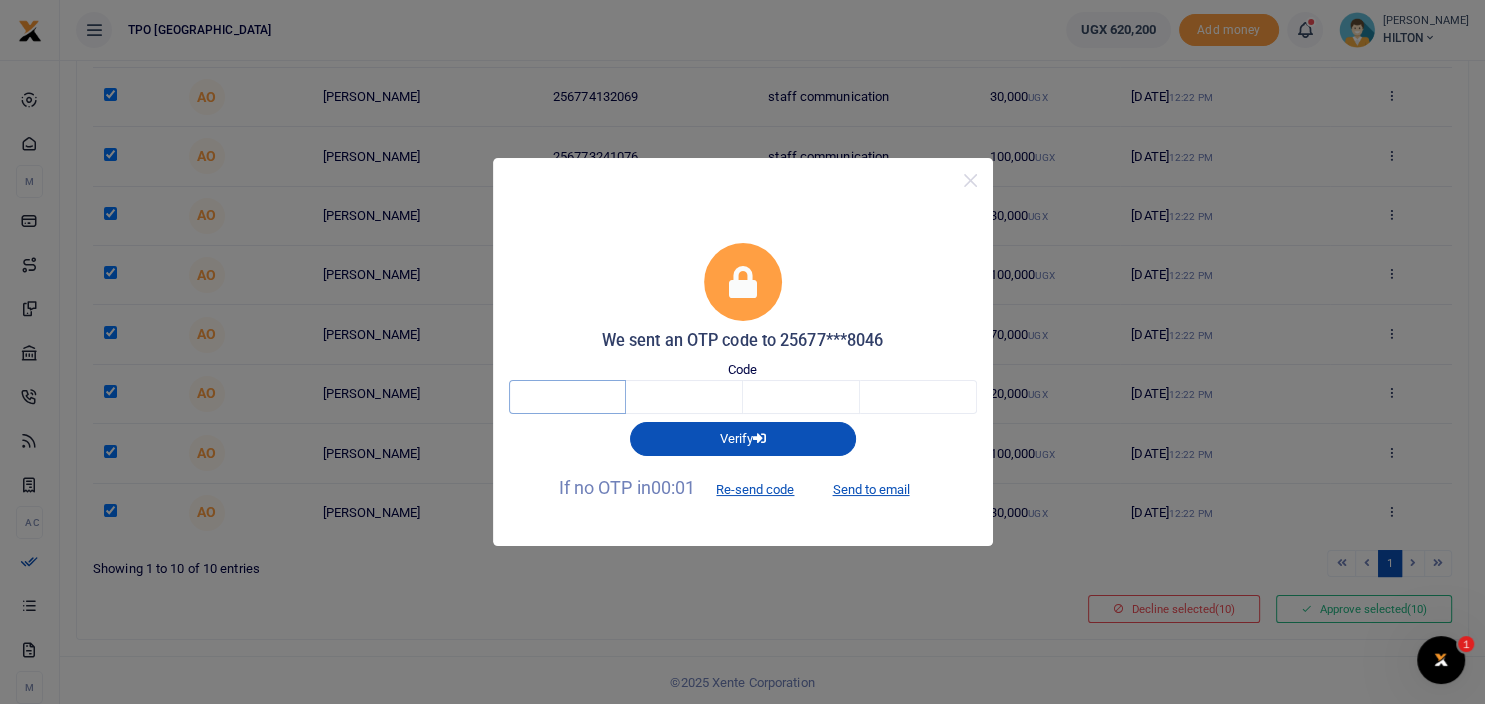 click at bounding box center [567, 397] 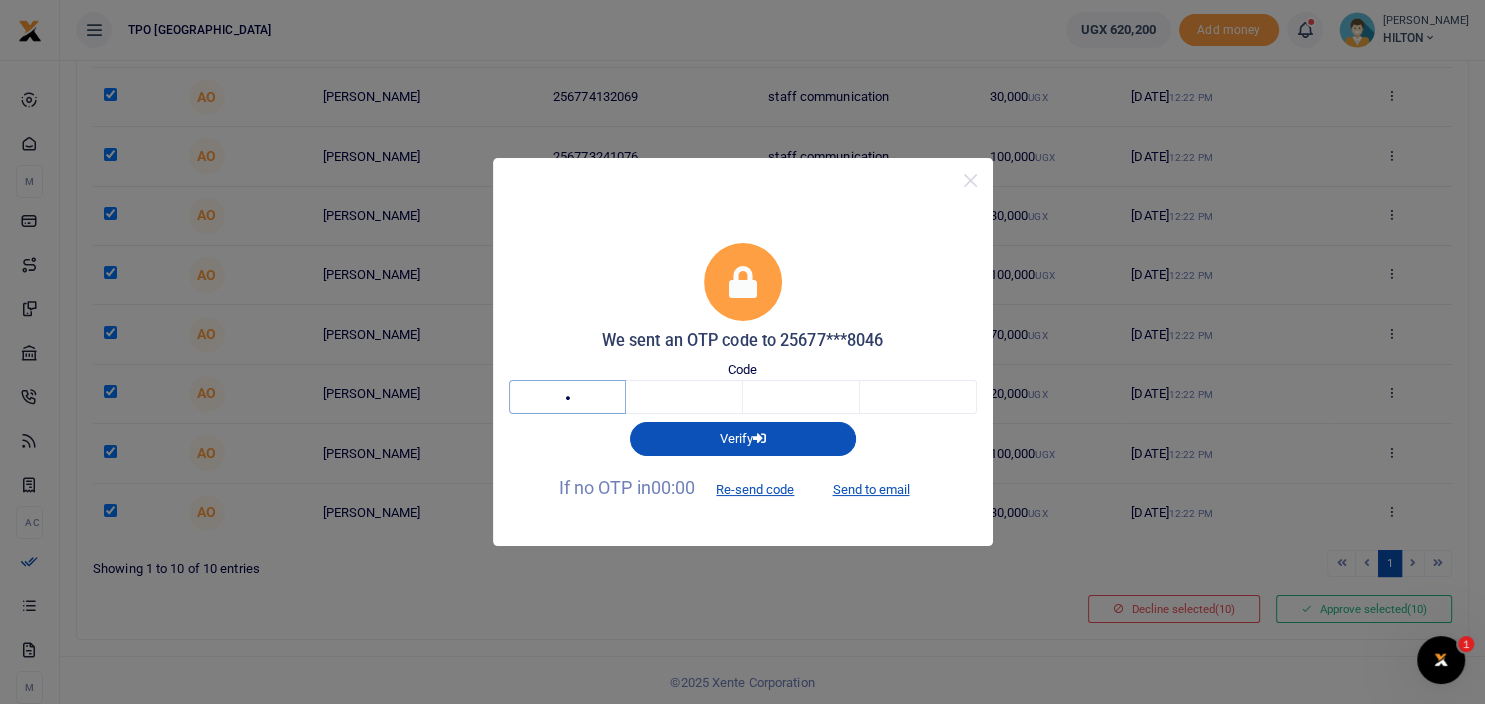 type on "2" 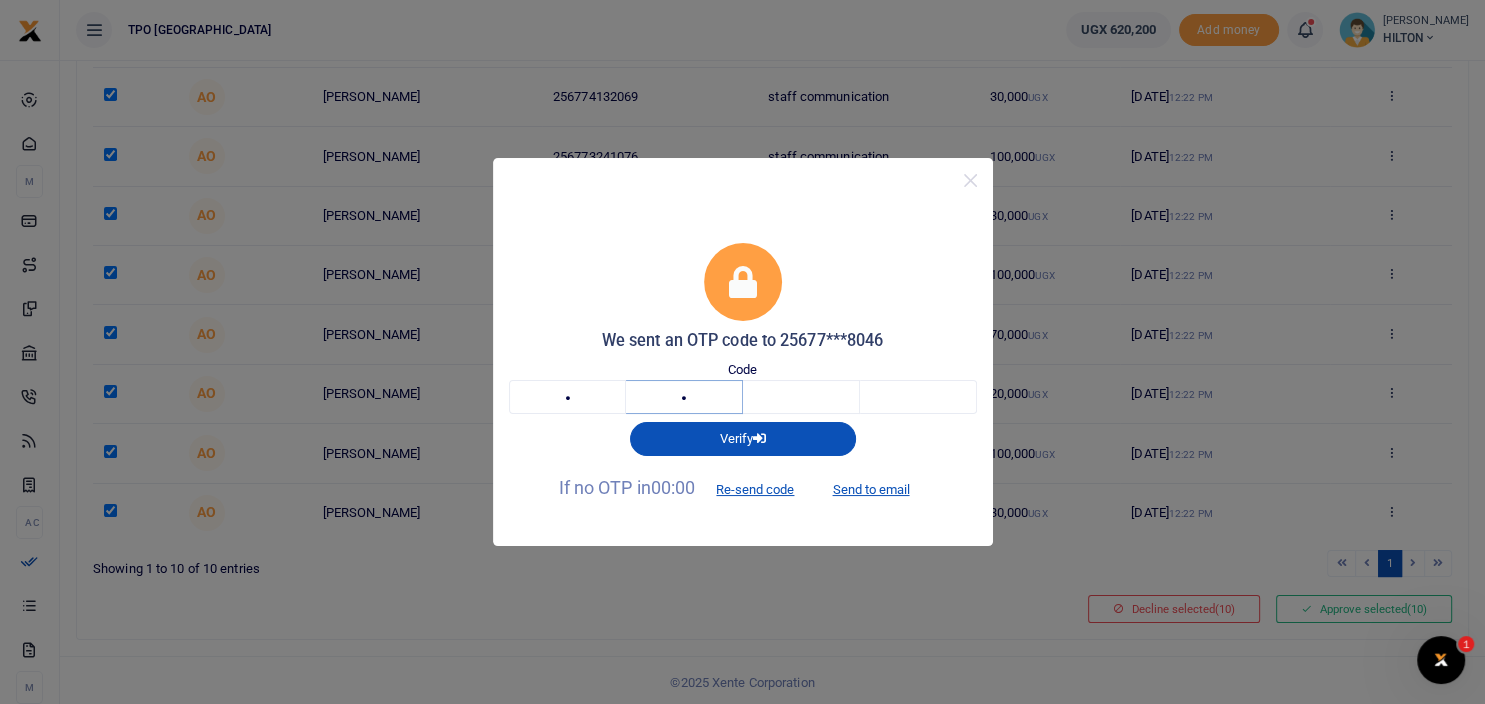 type on "7" 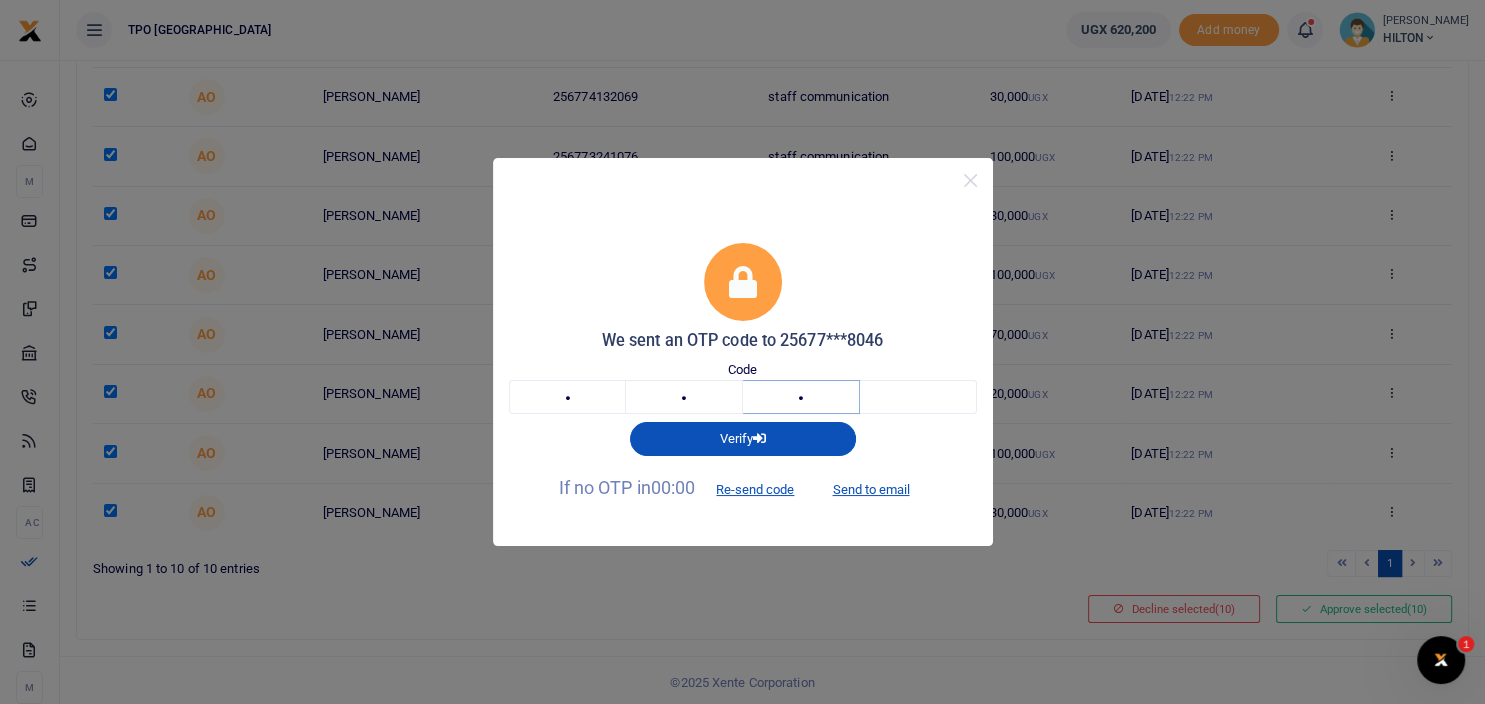 type on "3" 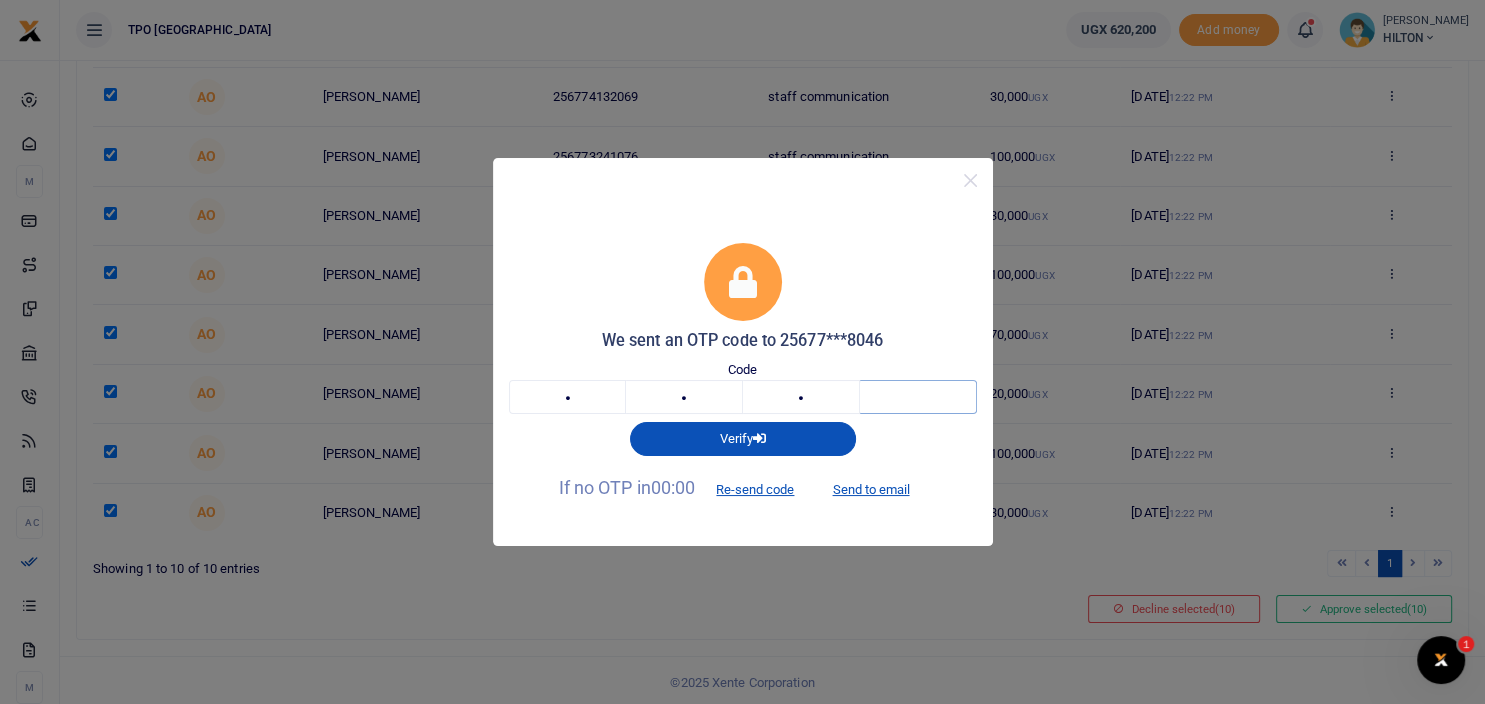 type on "6" 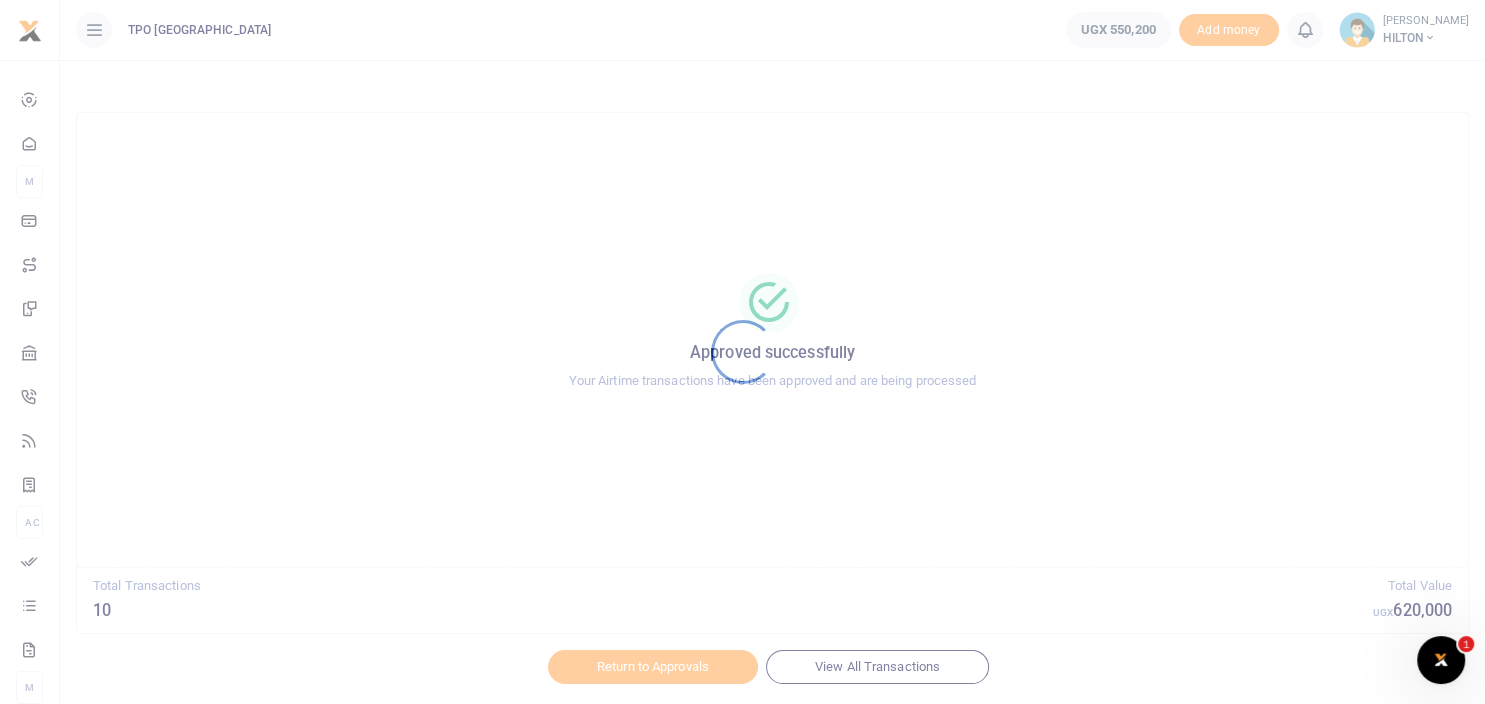 scroll, scrollTop: 0, scrollLeft: 0, axis: both 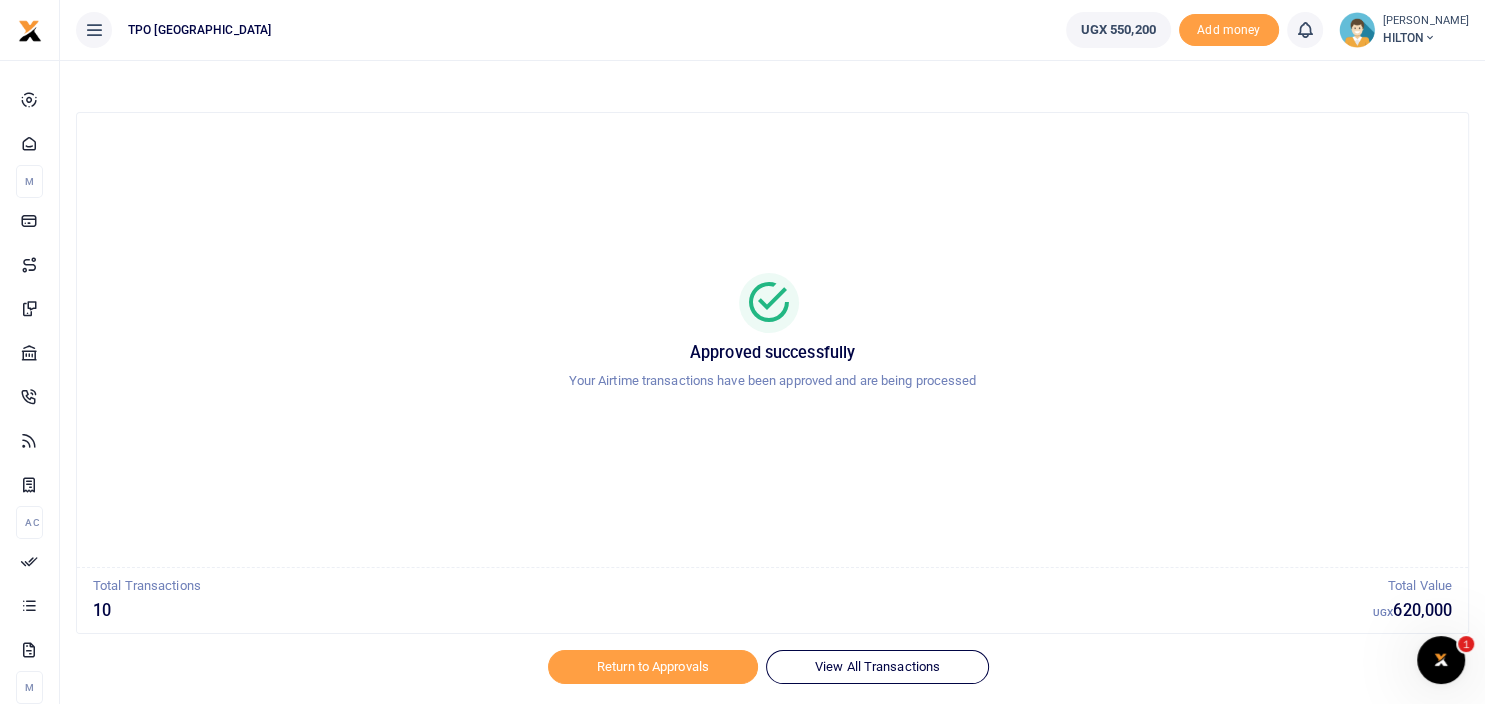 click on "[PERSON_NAME]" at bounding box center [1426, 21] 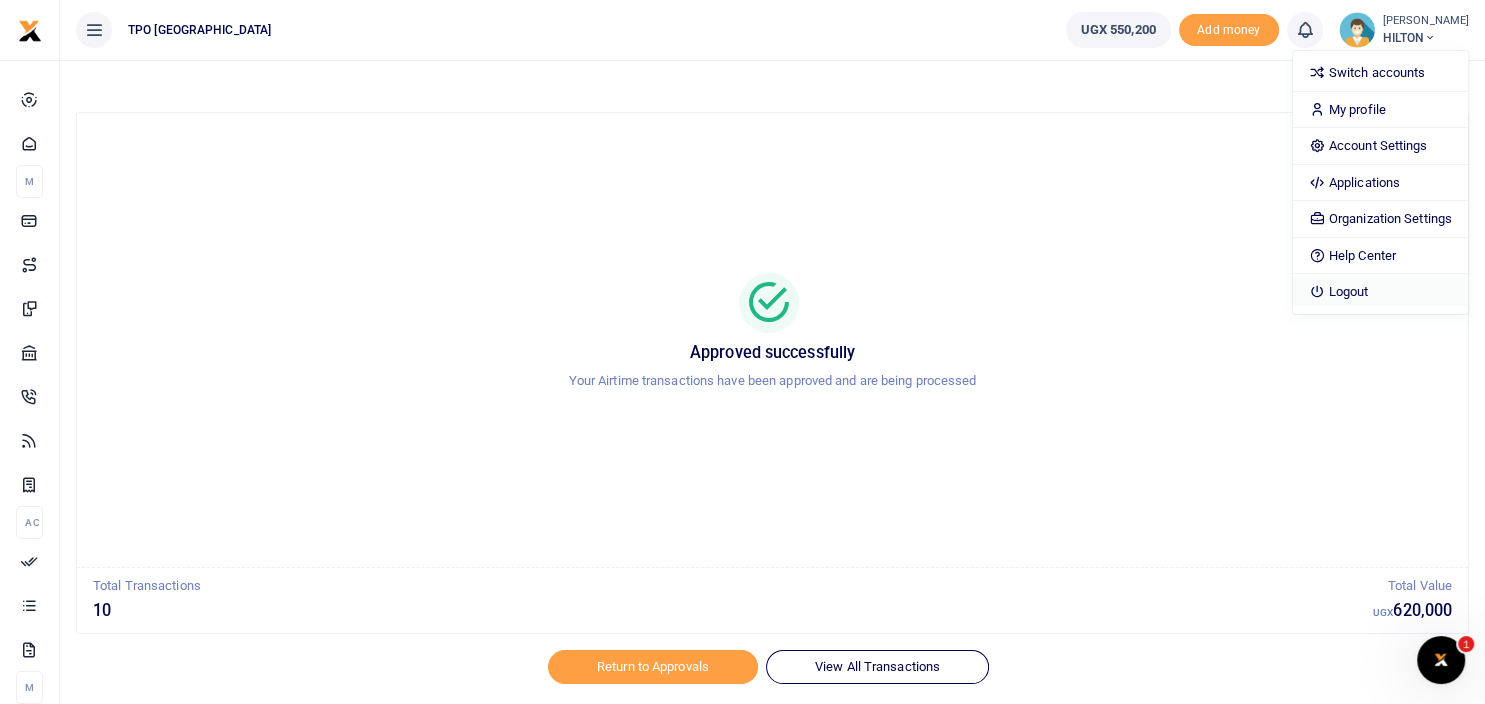 click on "Logout" at bounding box center [1380, 292] 